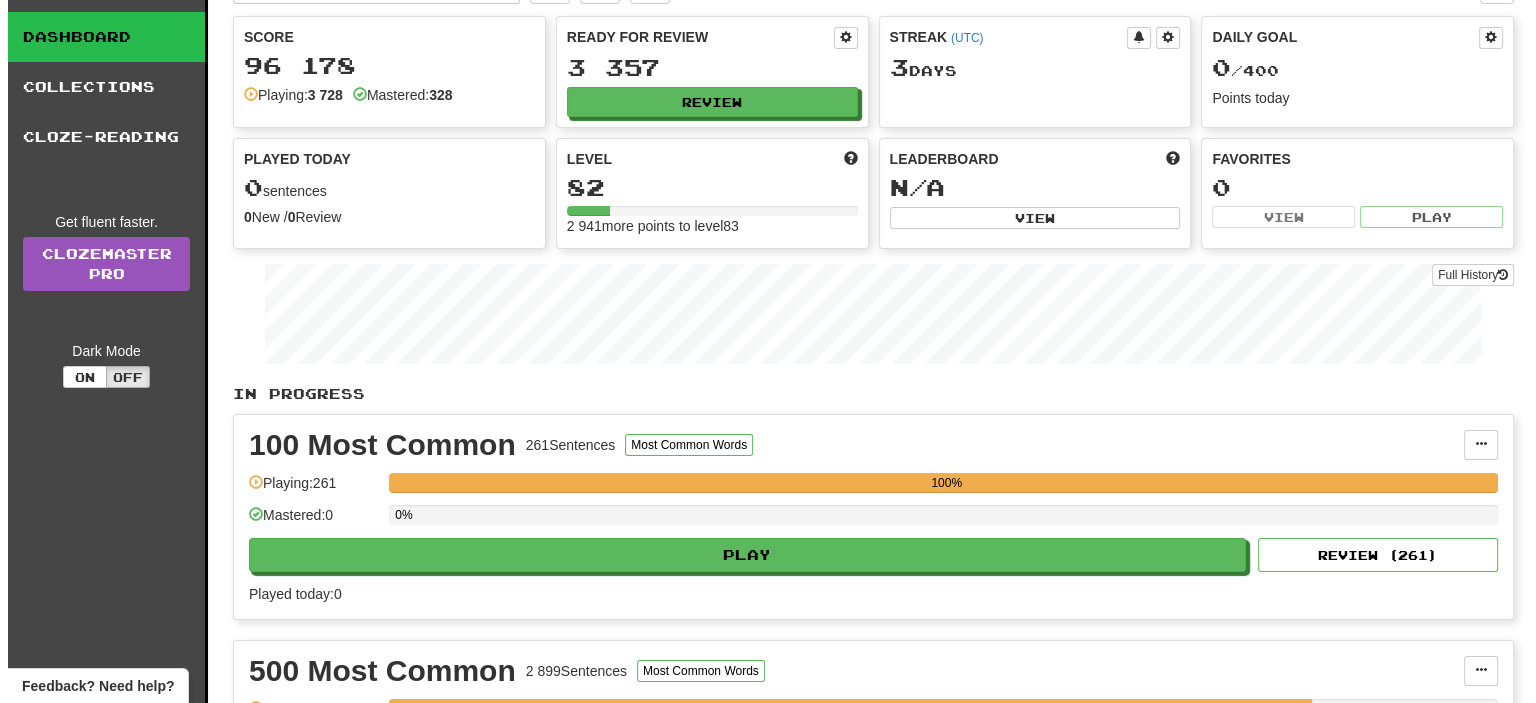 scroll, scrollTop: 300, scrollLeft: 0, axis: vertical 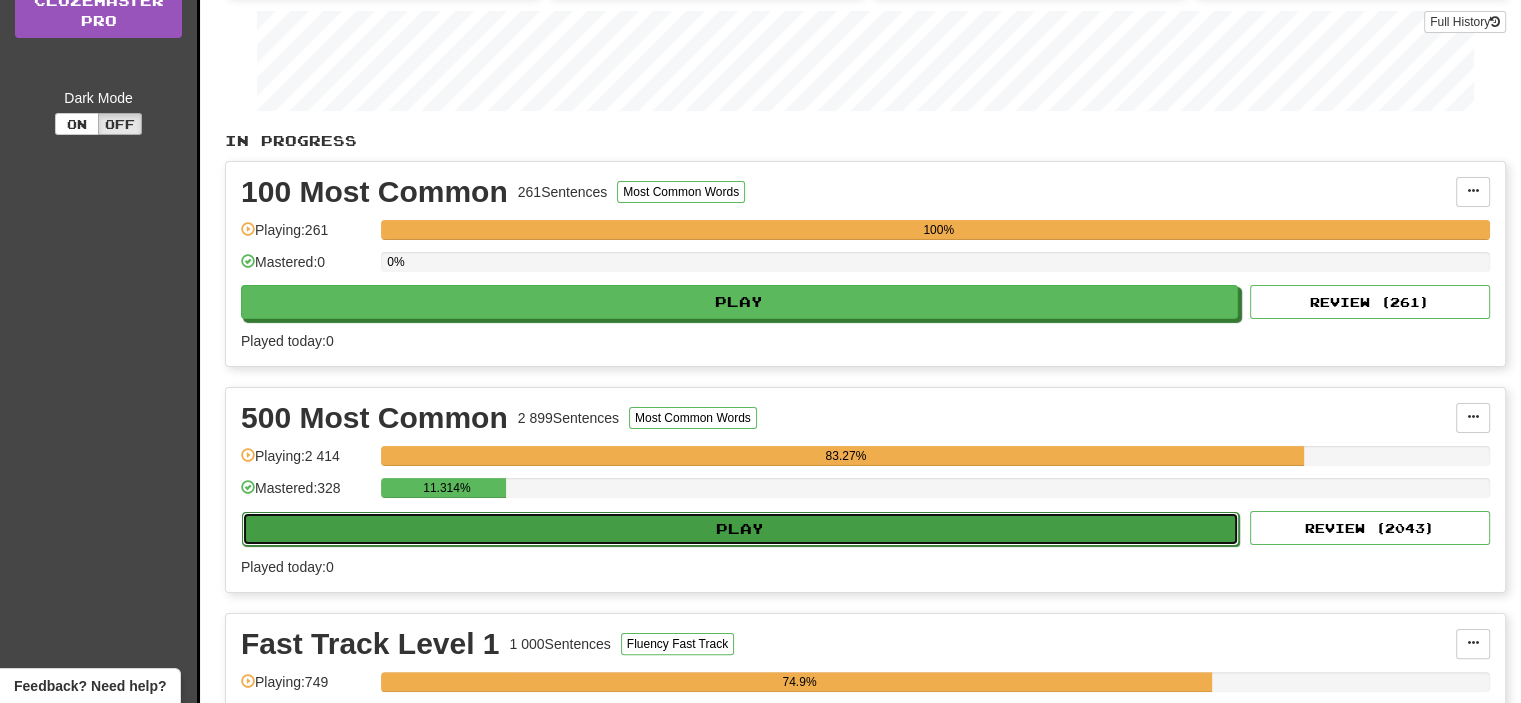 click on "Play" at bounding box center [740, 529] 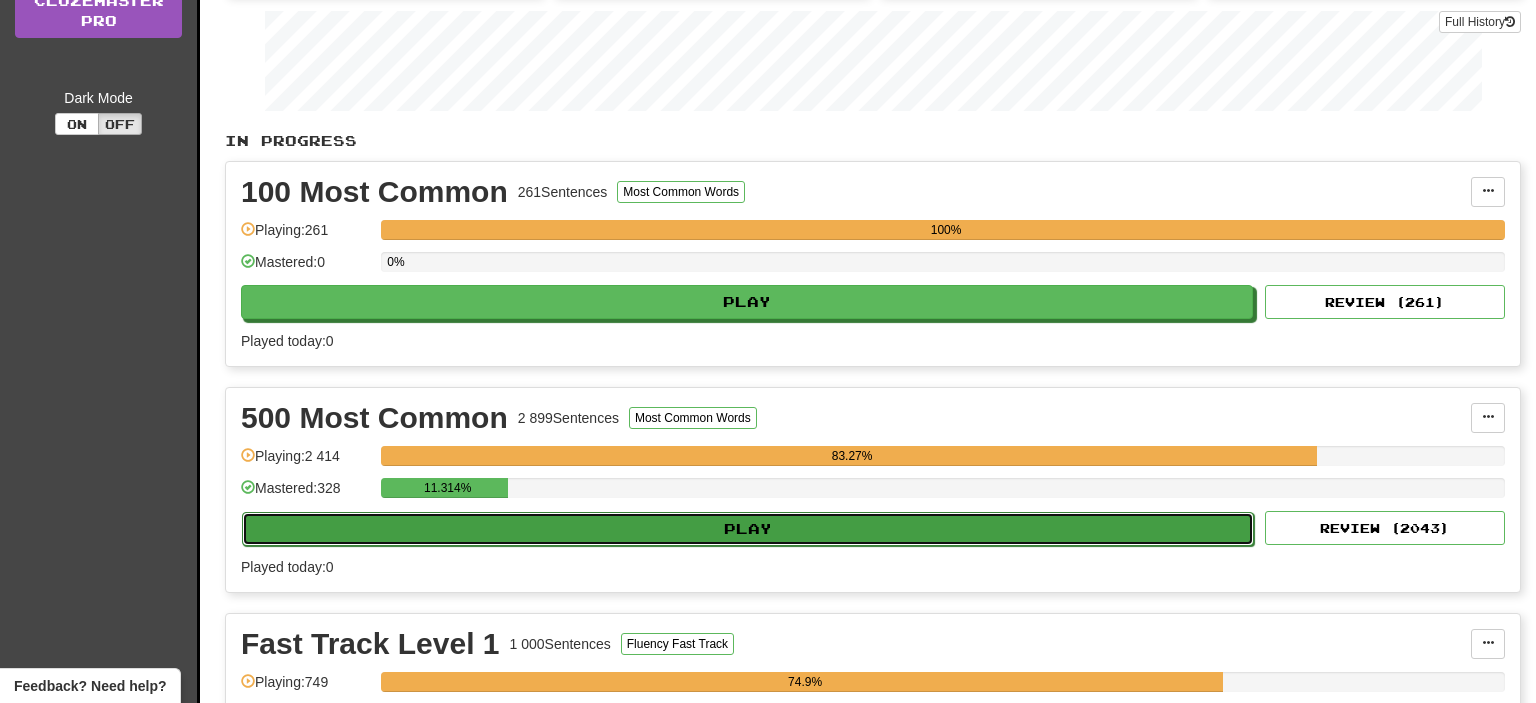 select on "**" 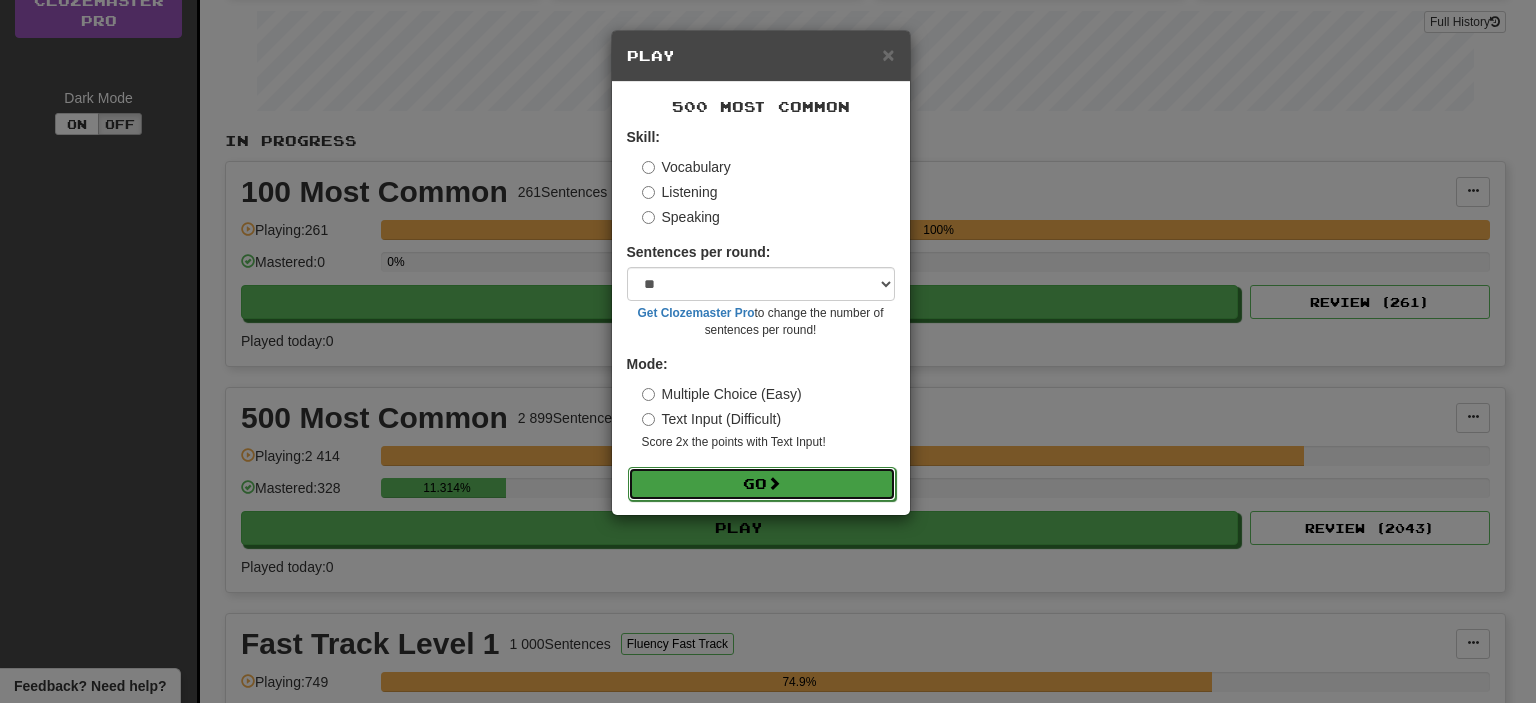 click on "Go" at bounding box center [762, 484] 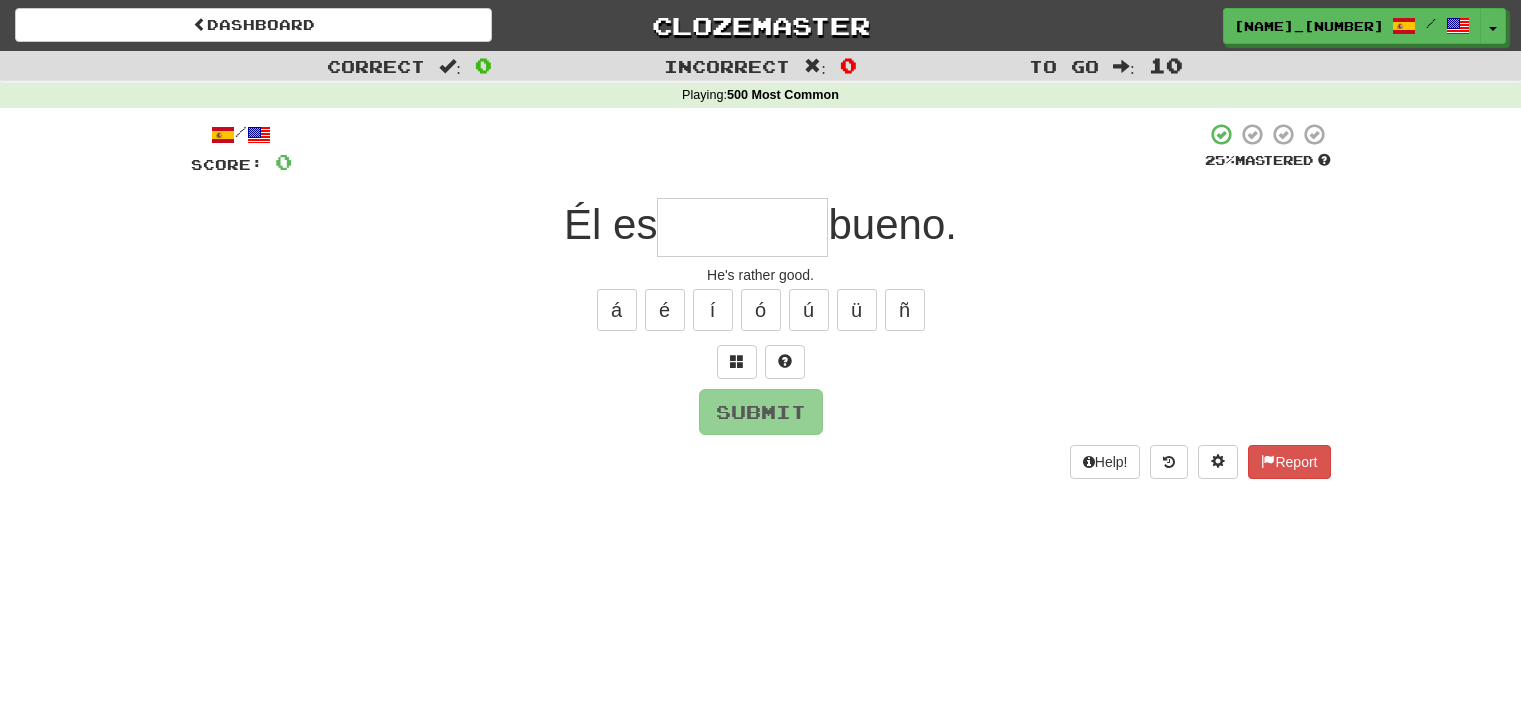 scroll, scrollTop: 0, scrollLeft: 0, axis: both 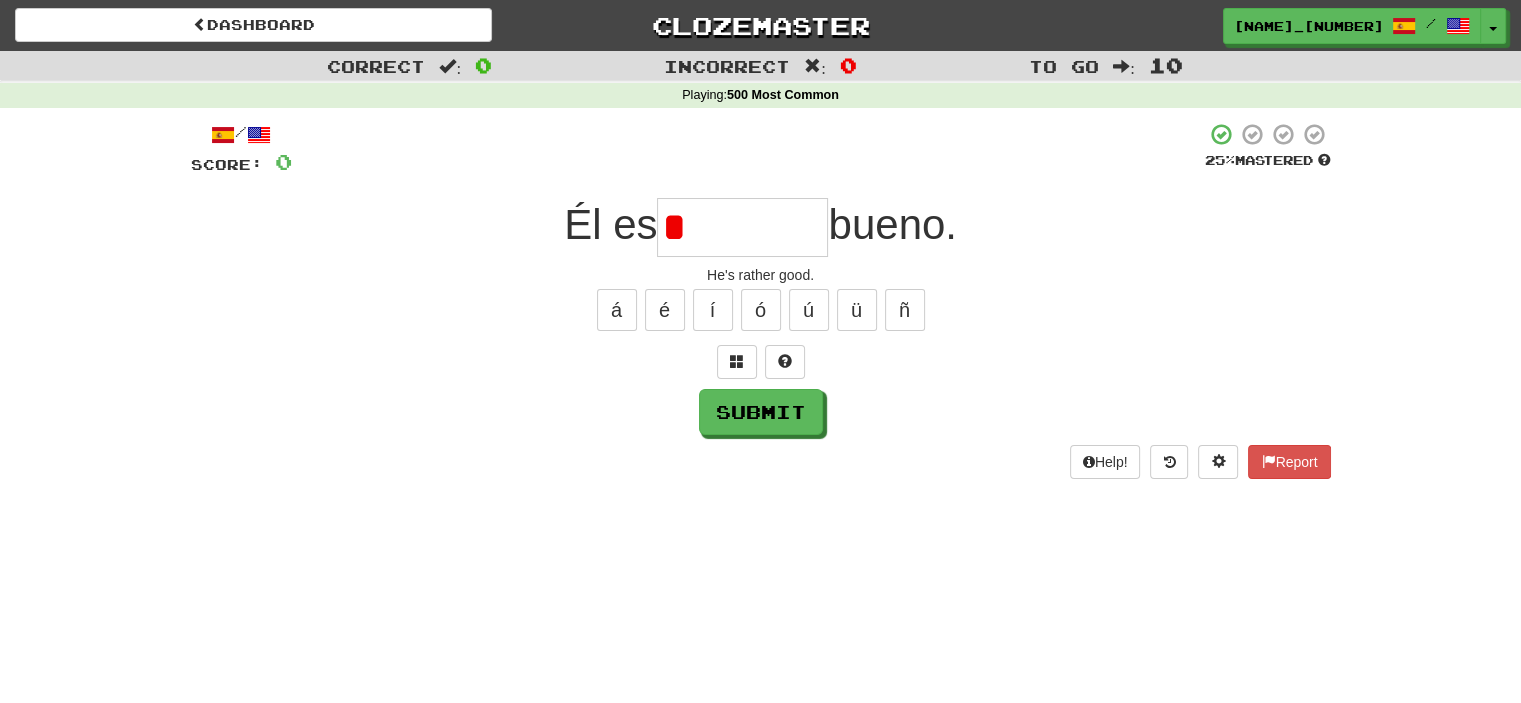 type on "*" 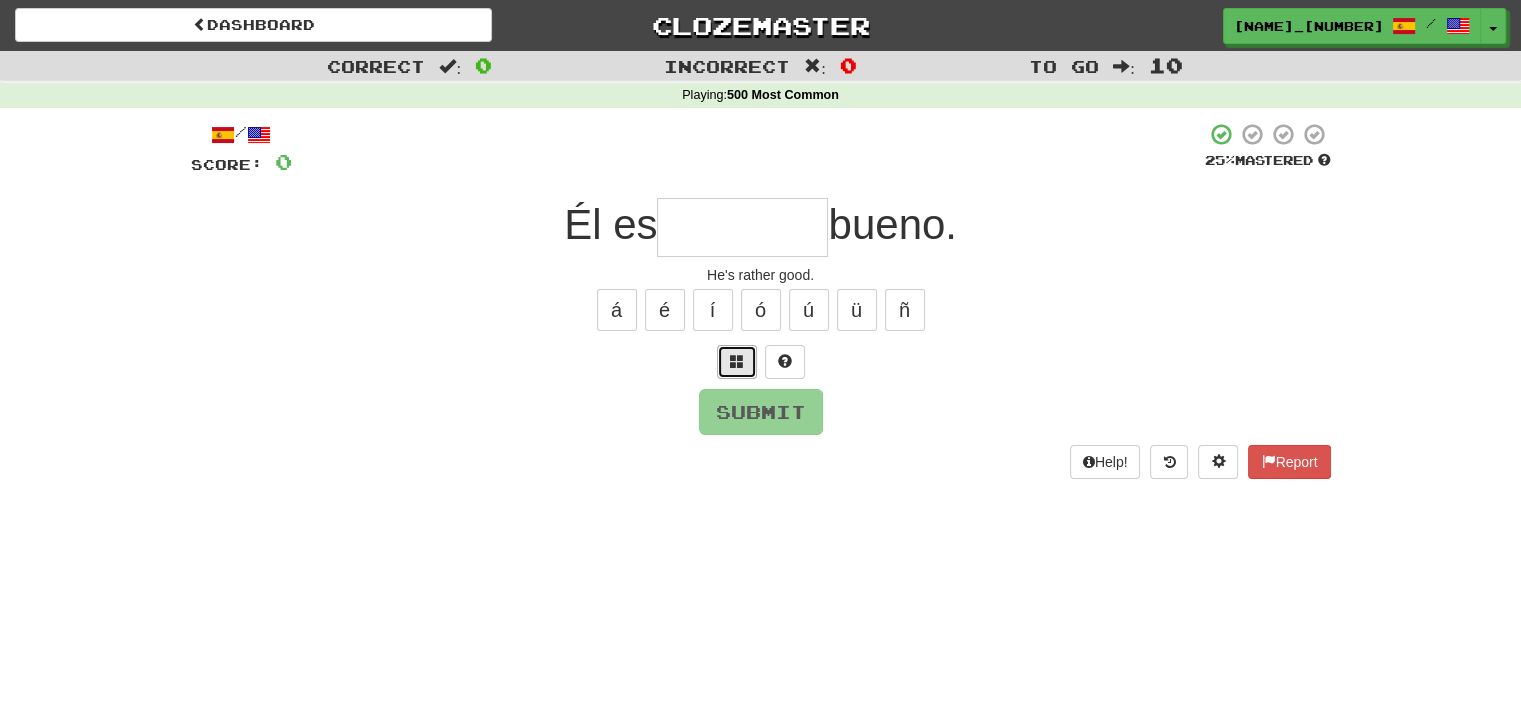 click at bounding box center (737, 362) 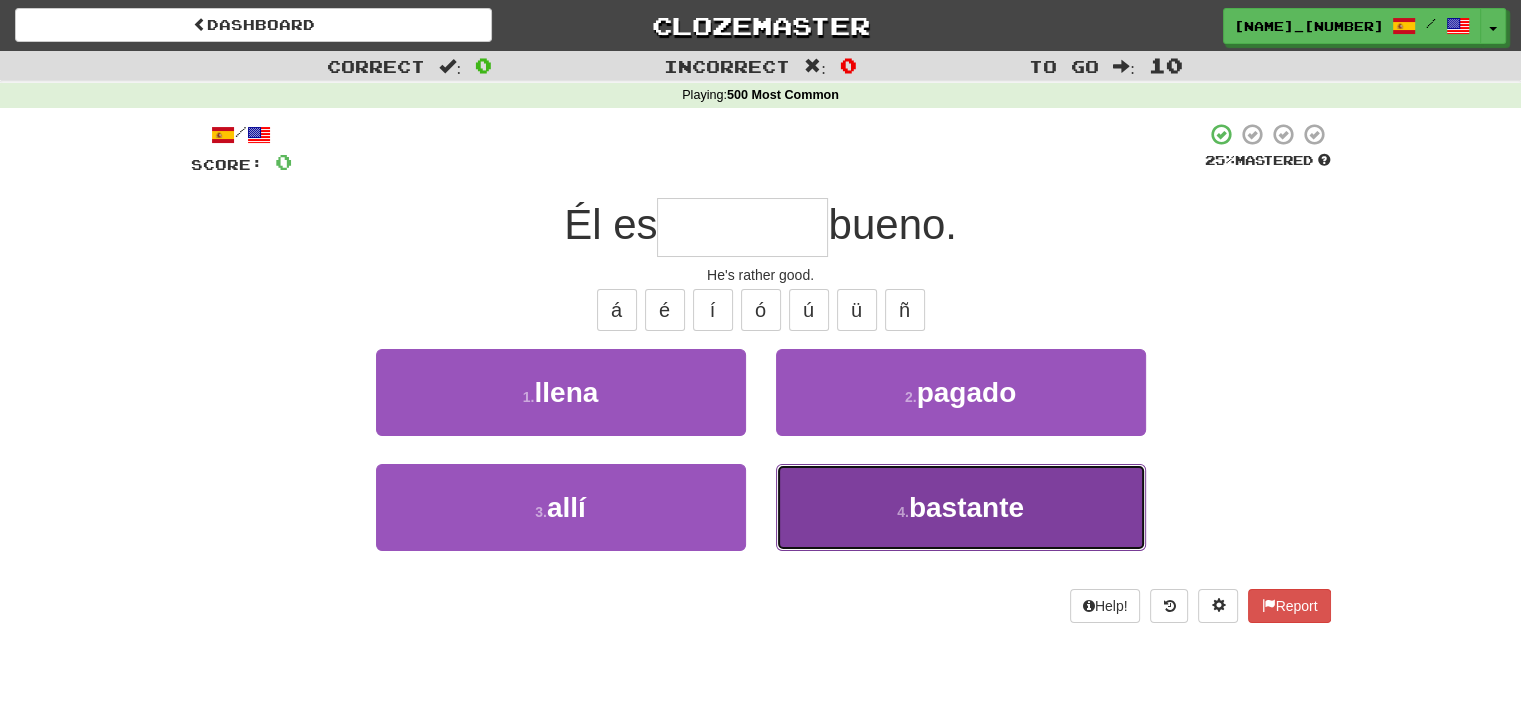 click on "bastante" at bounding box center [966, 507] 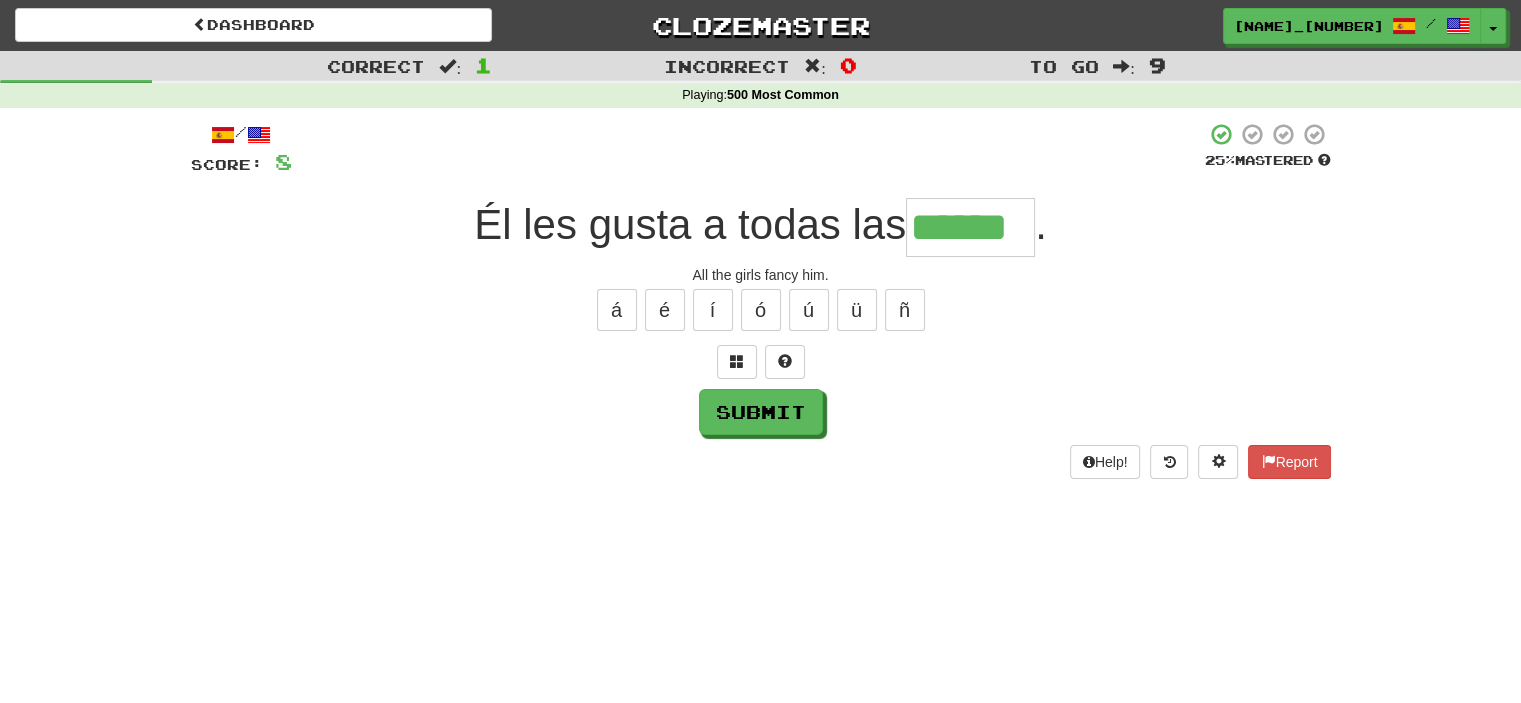 type on "******" 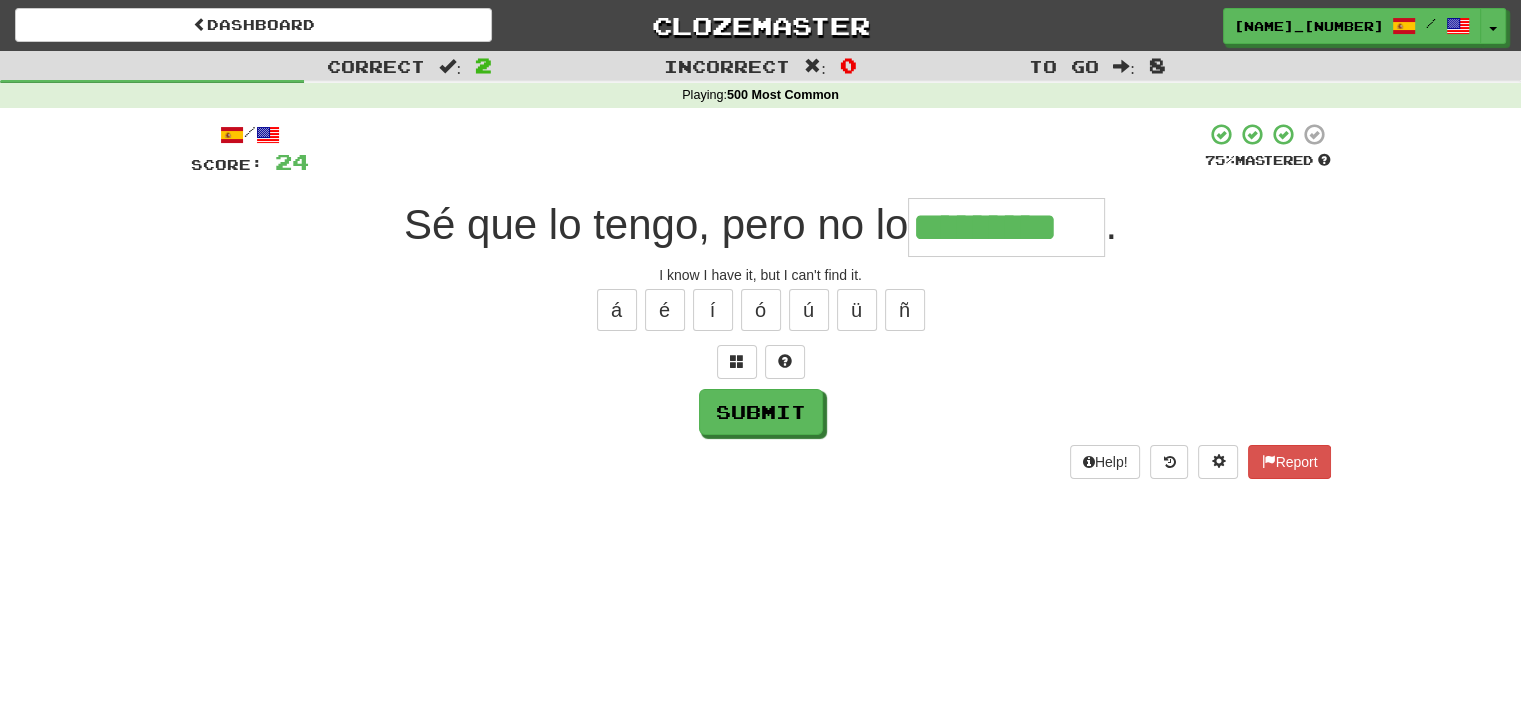 type on "*********" 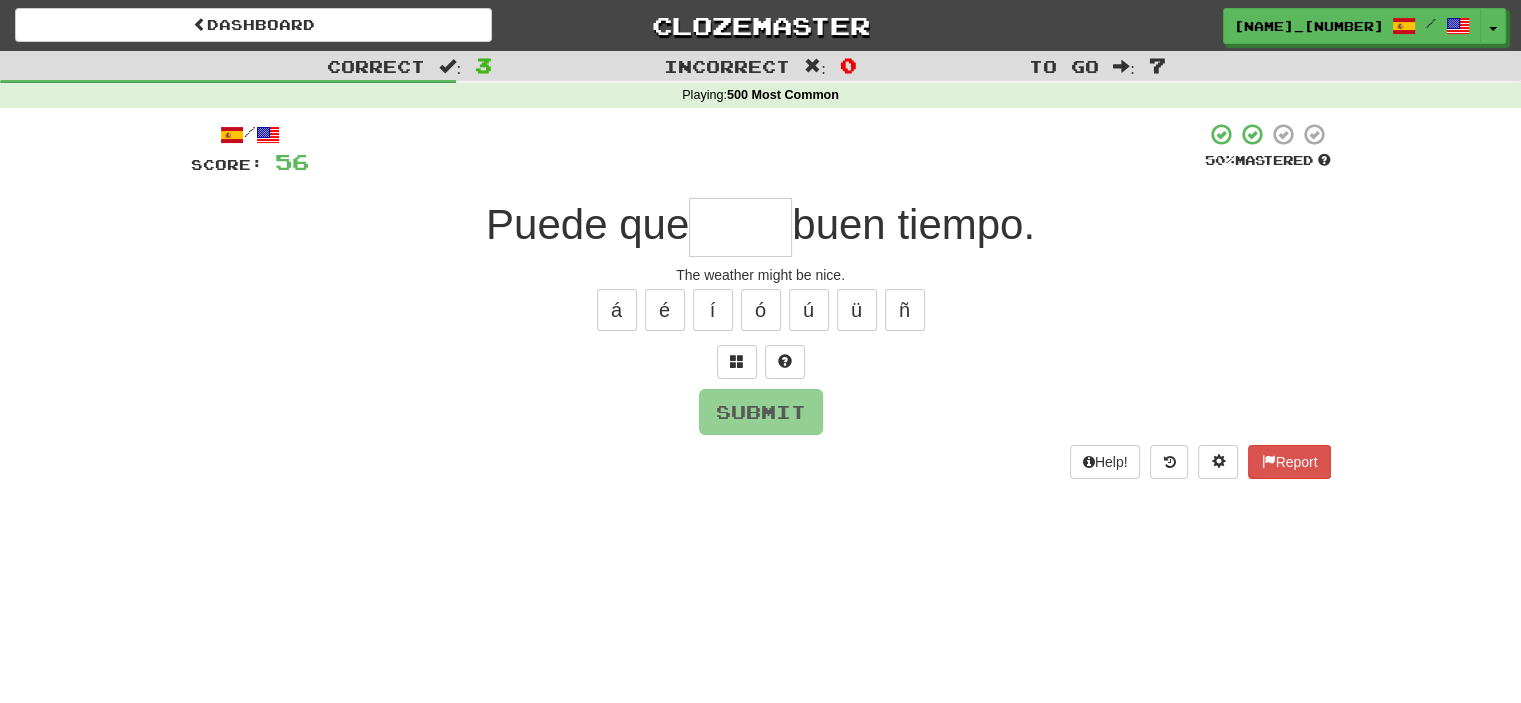 click at bounding box center [740, 227] 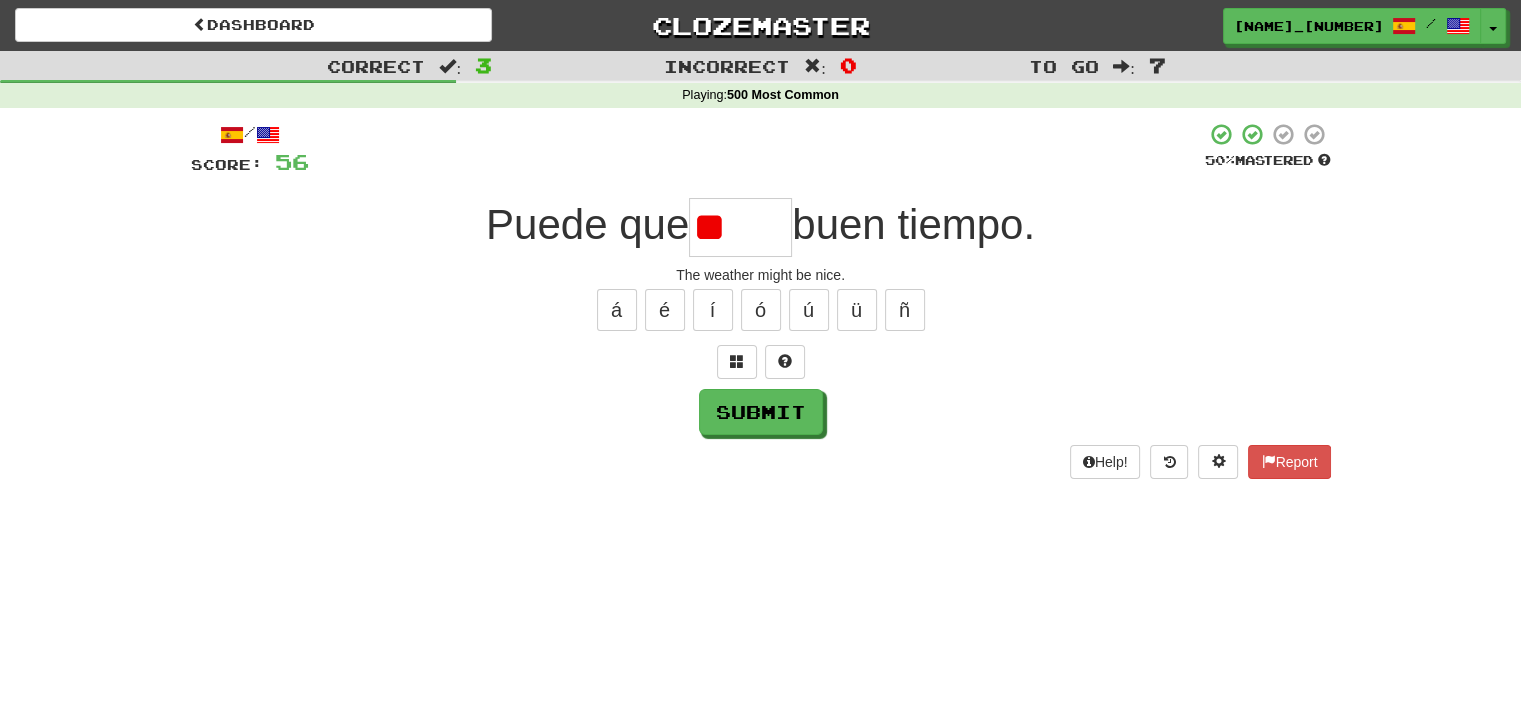 type on "*" 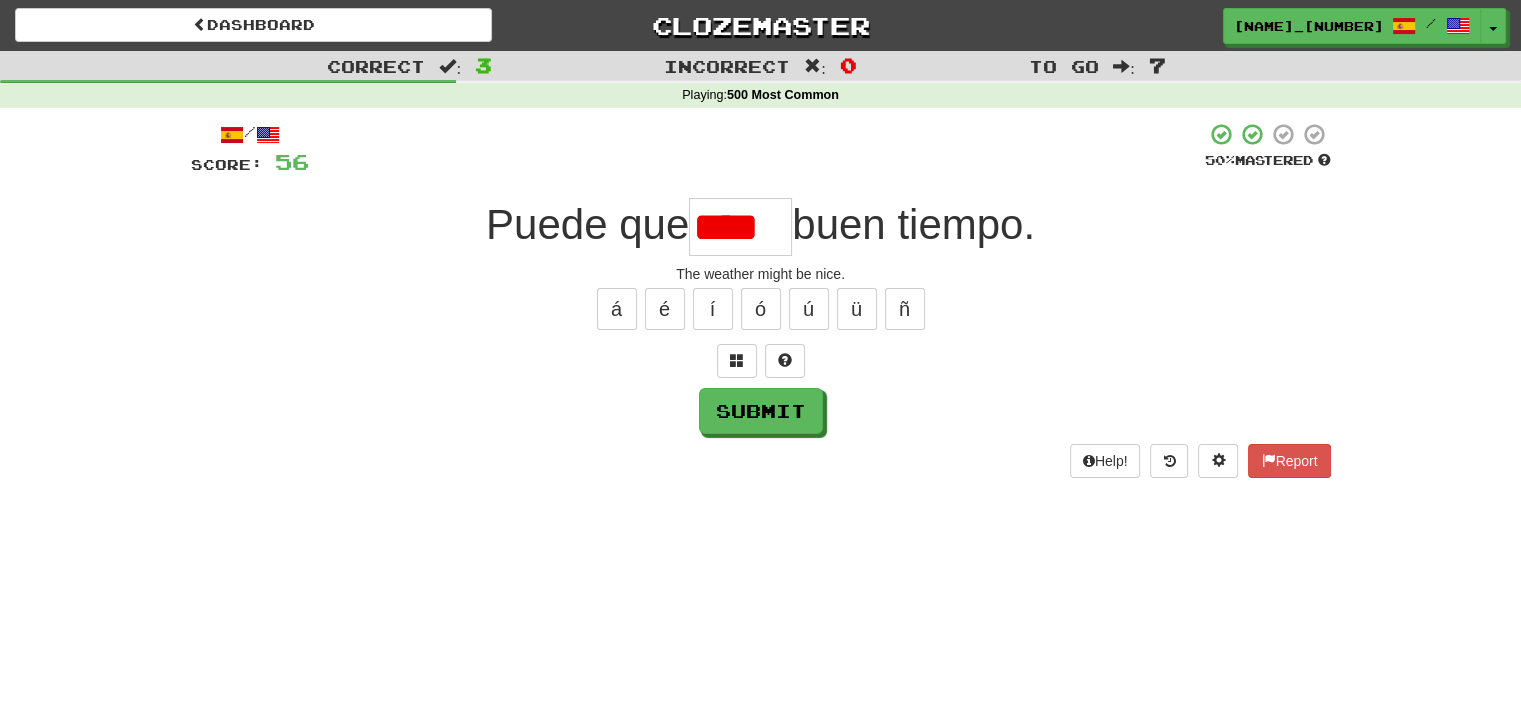 scroll, scrollTop: 0, scrollLeft: 0, axis: both 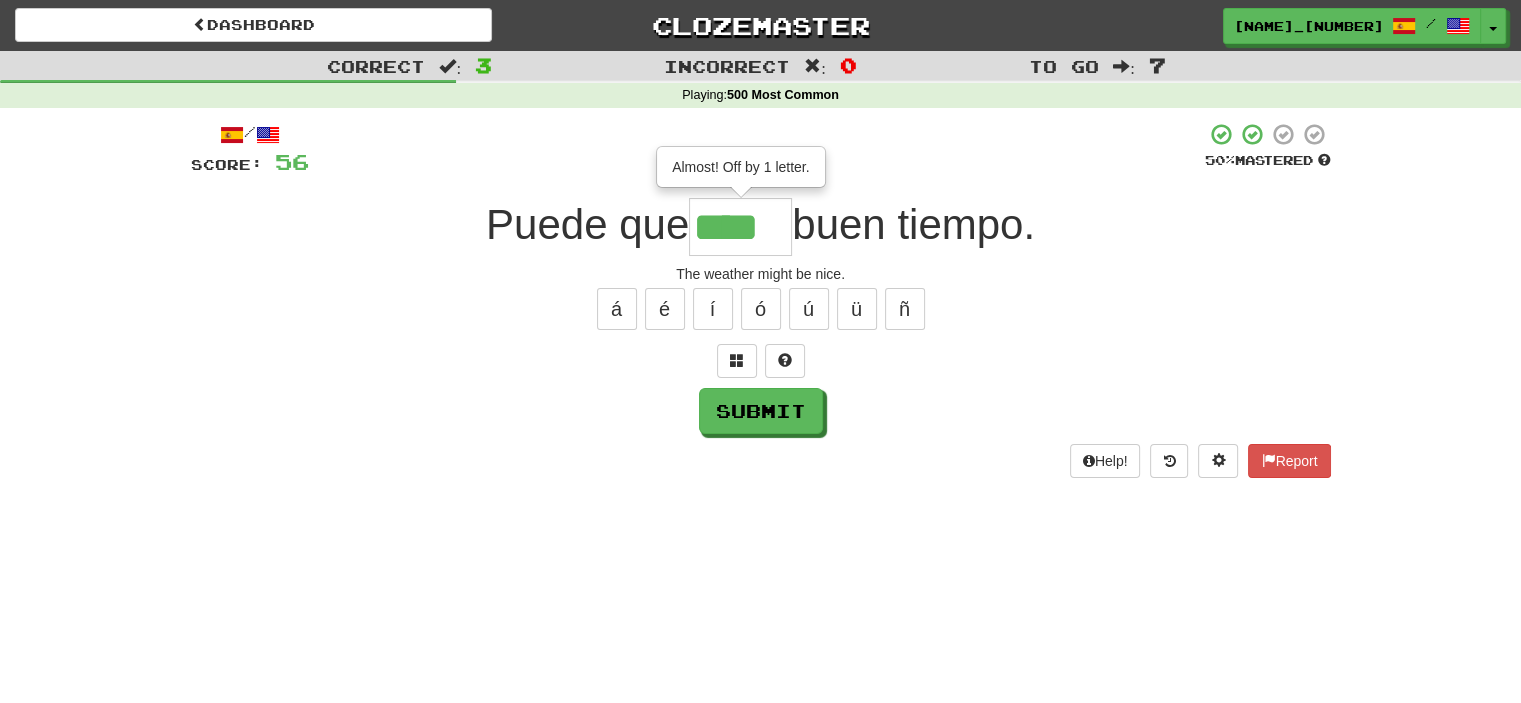 type on "****" 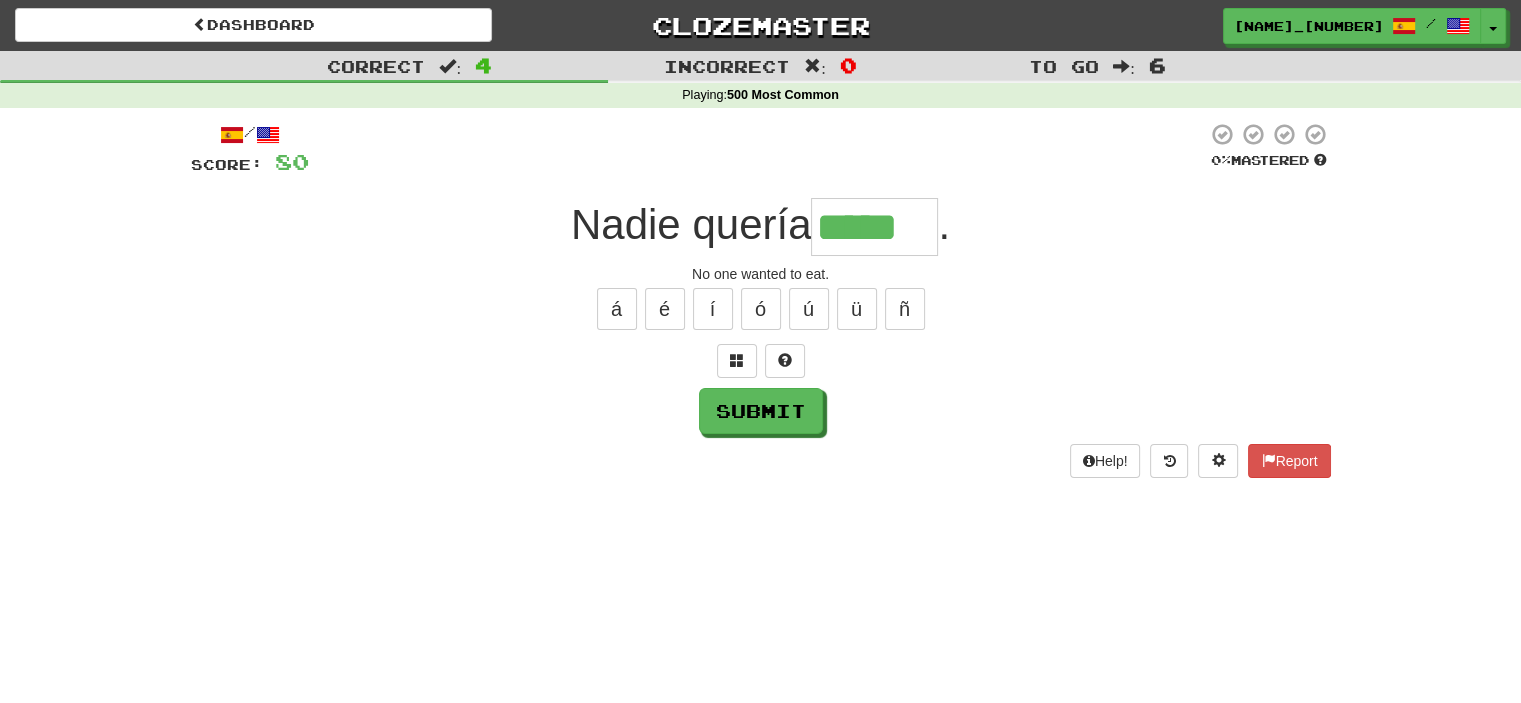 type on "*****" 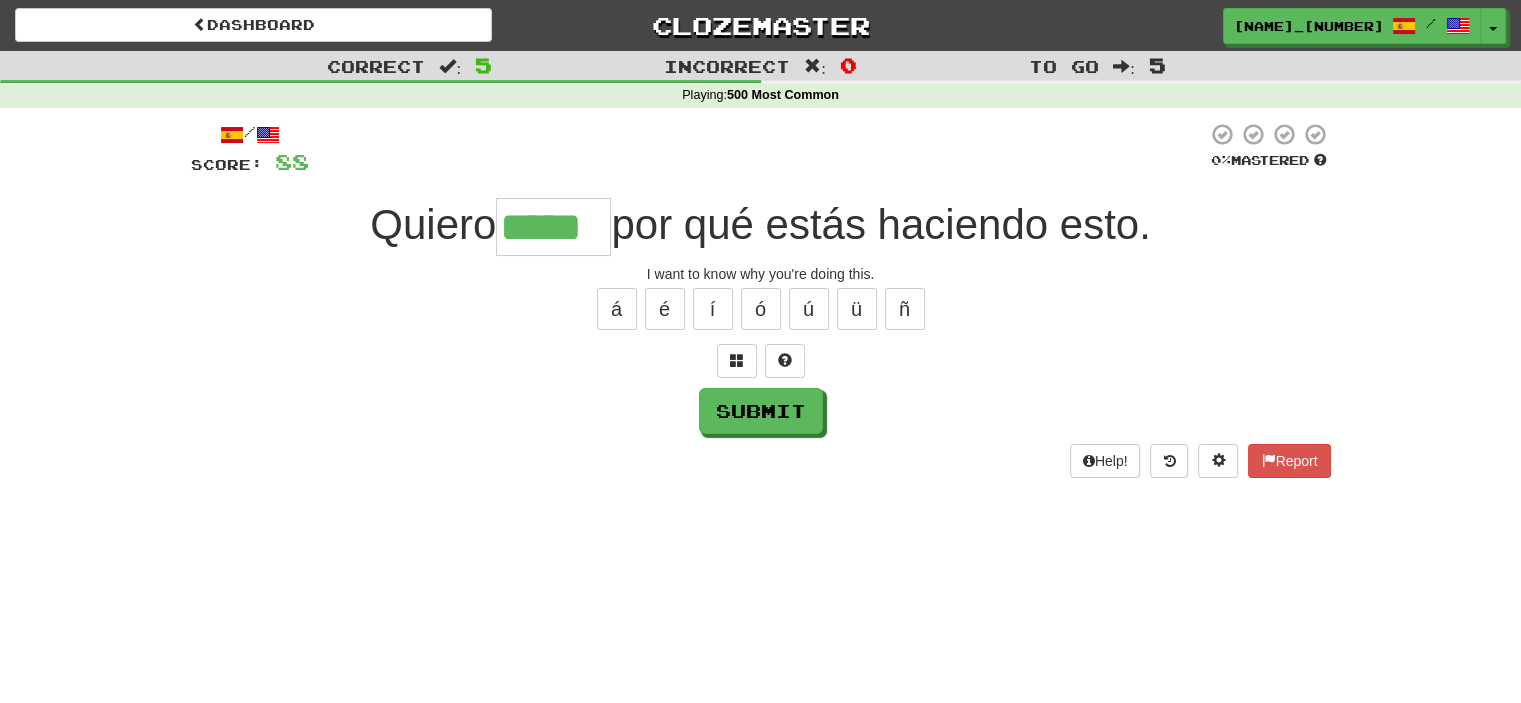 type on "*****" 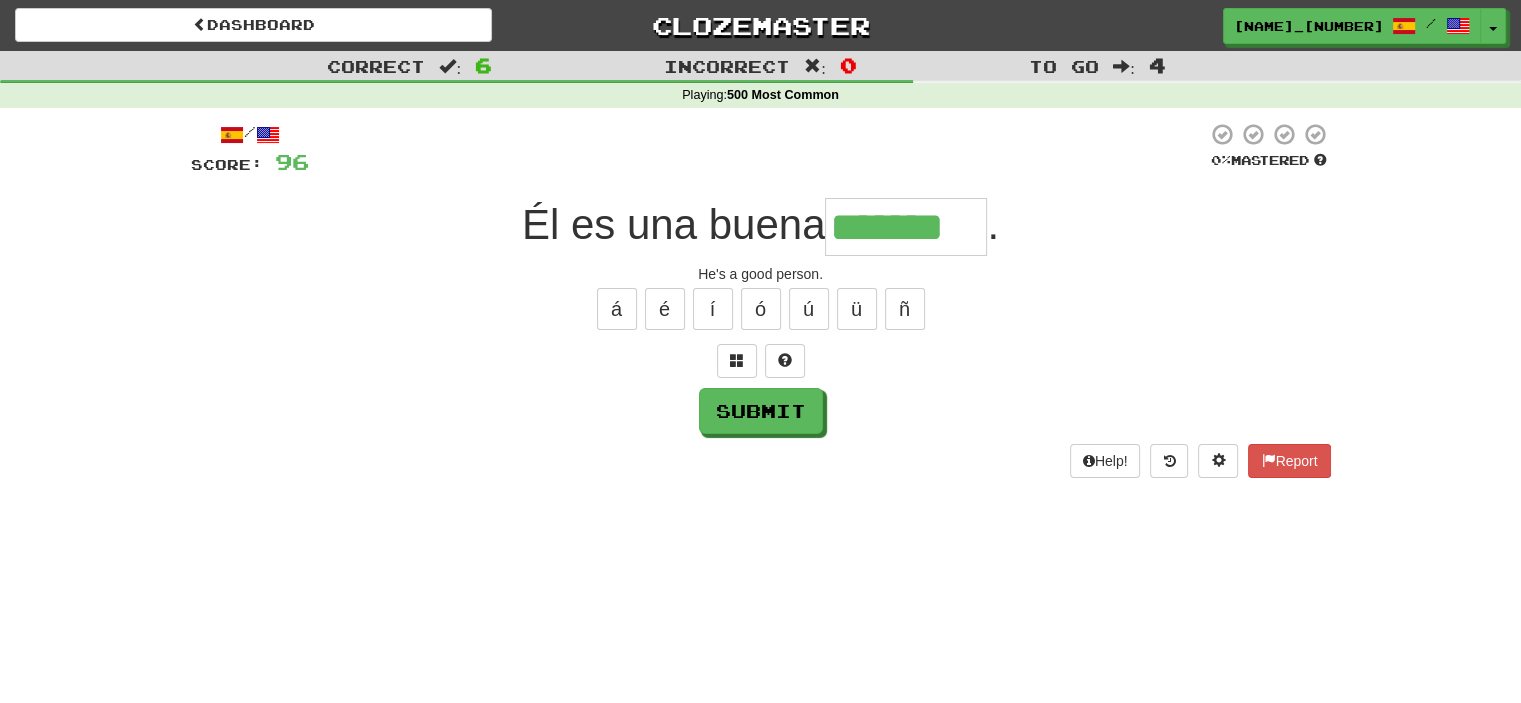 type on "*******" 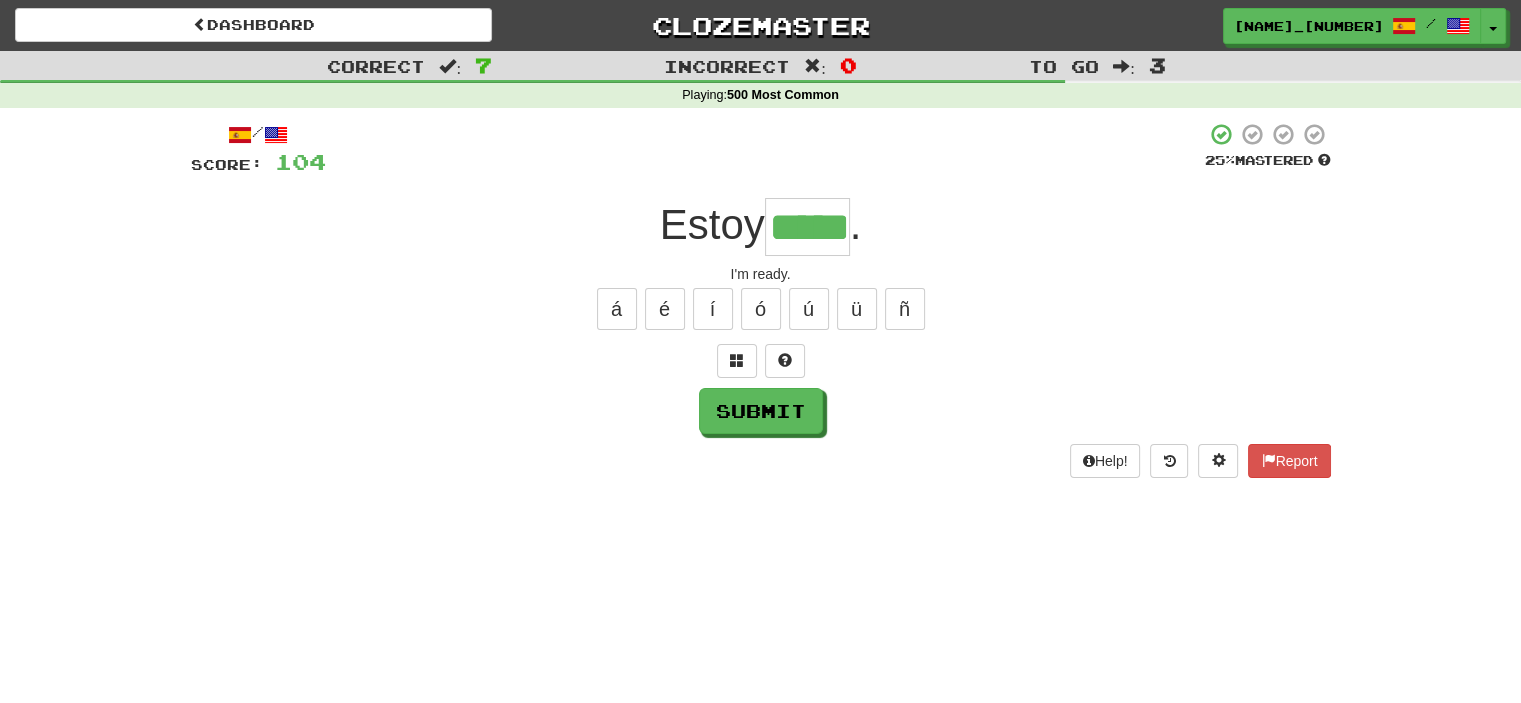 type on "*****" 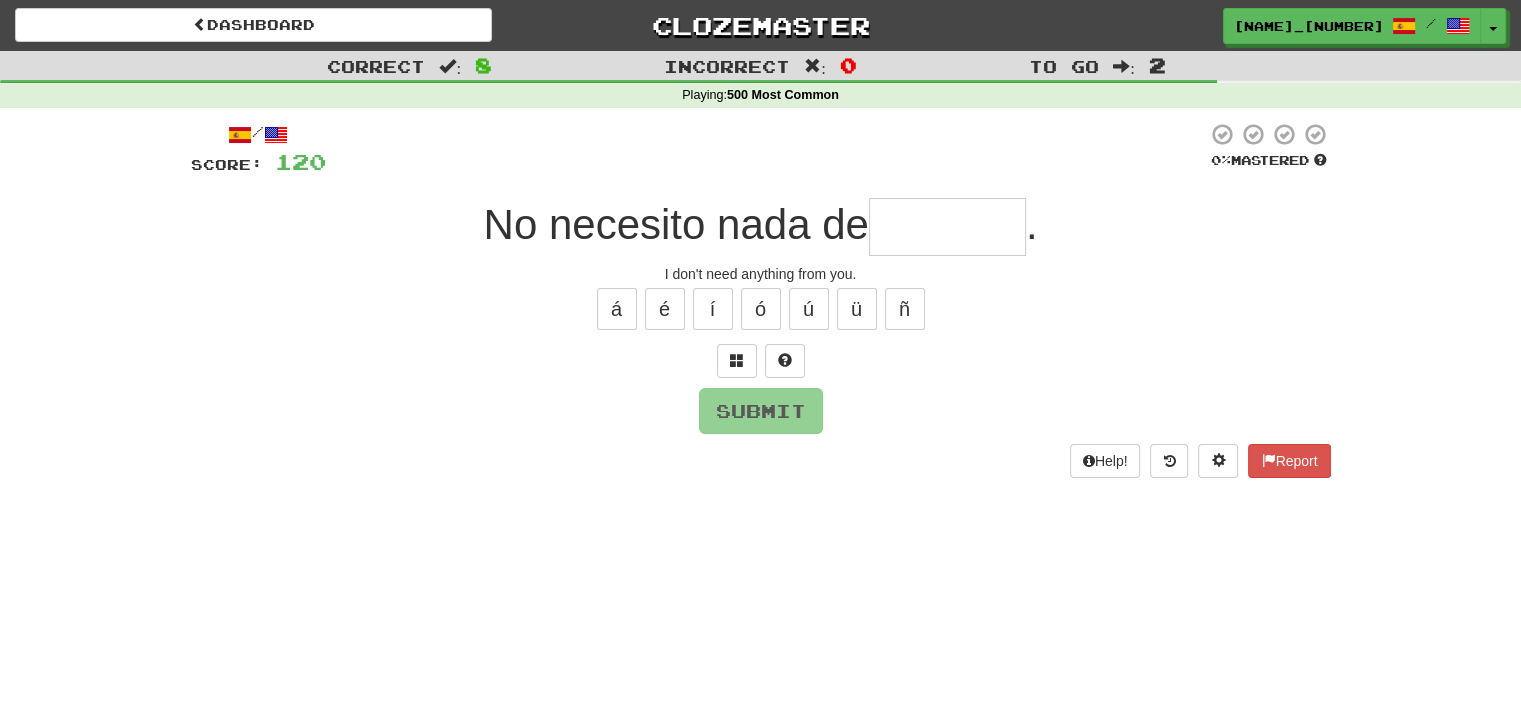 type on "*" 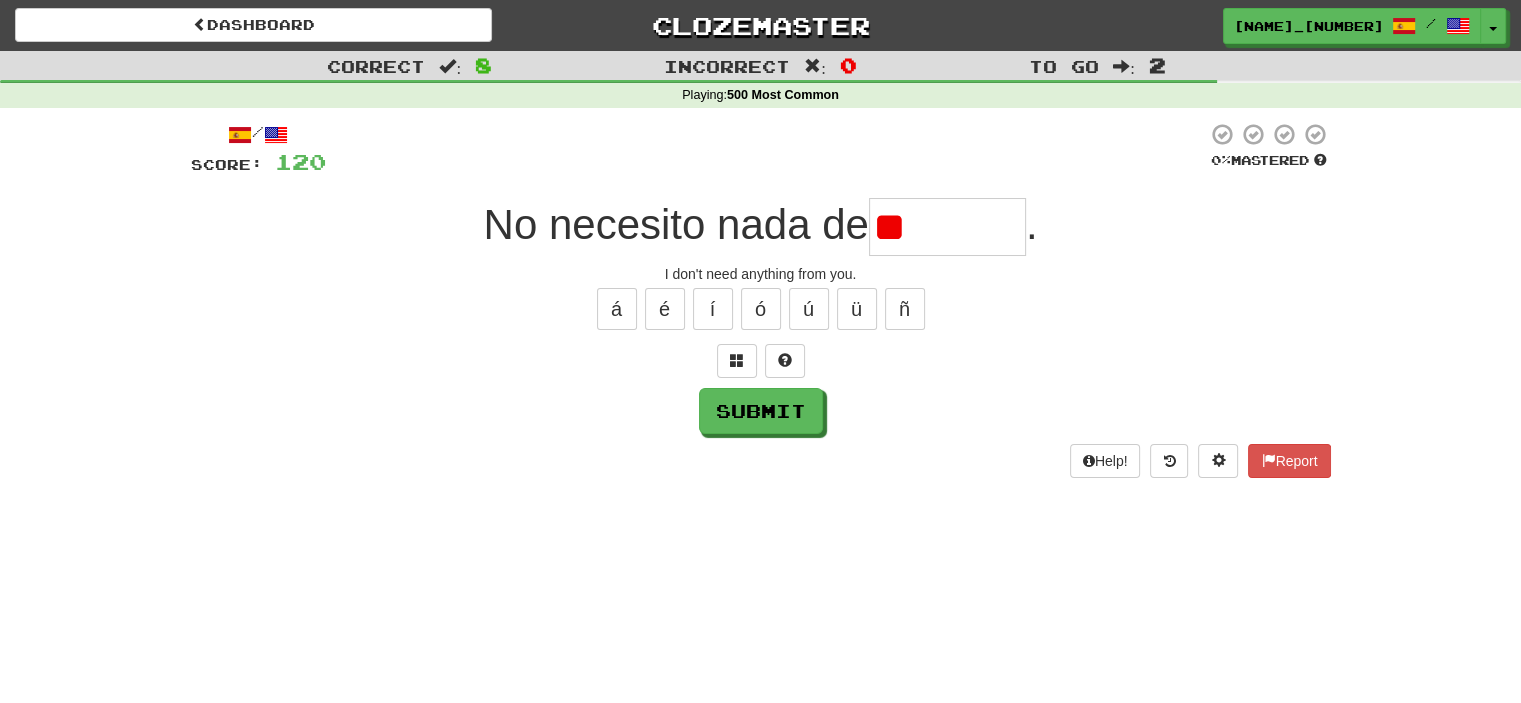 type on "*" 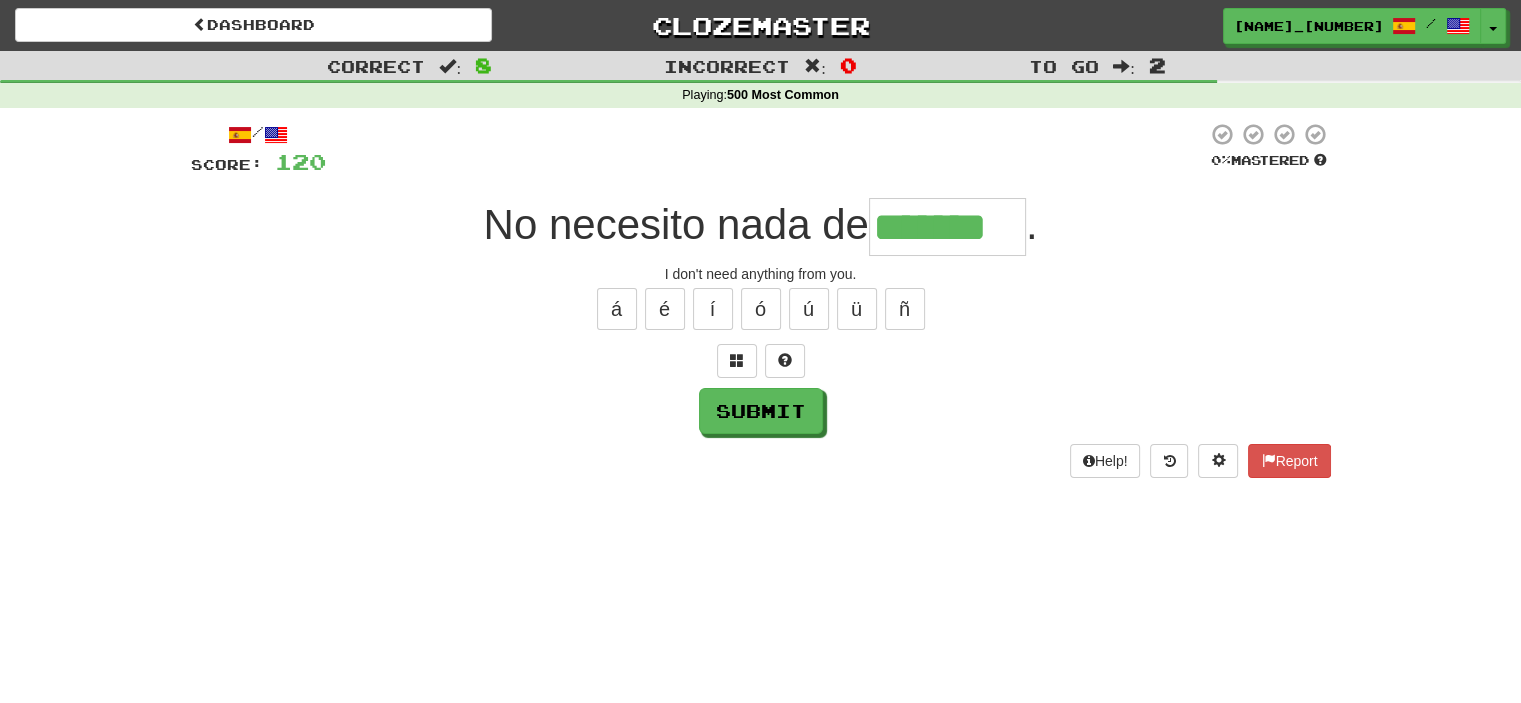 type on "*******" 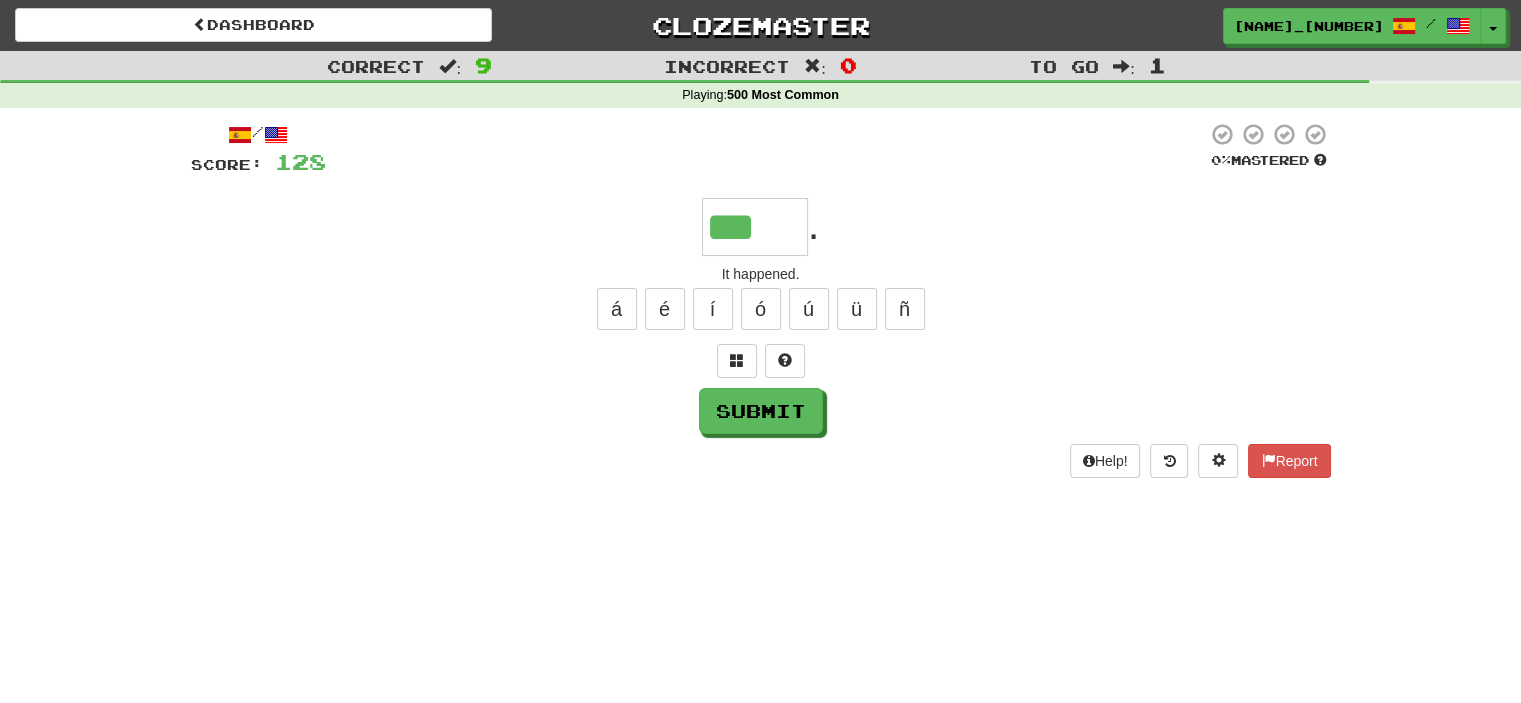 click on "á é í ó ú ü ñ" at bounding box center [761, 309] 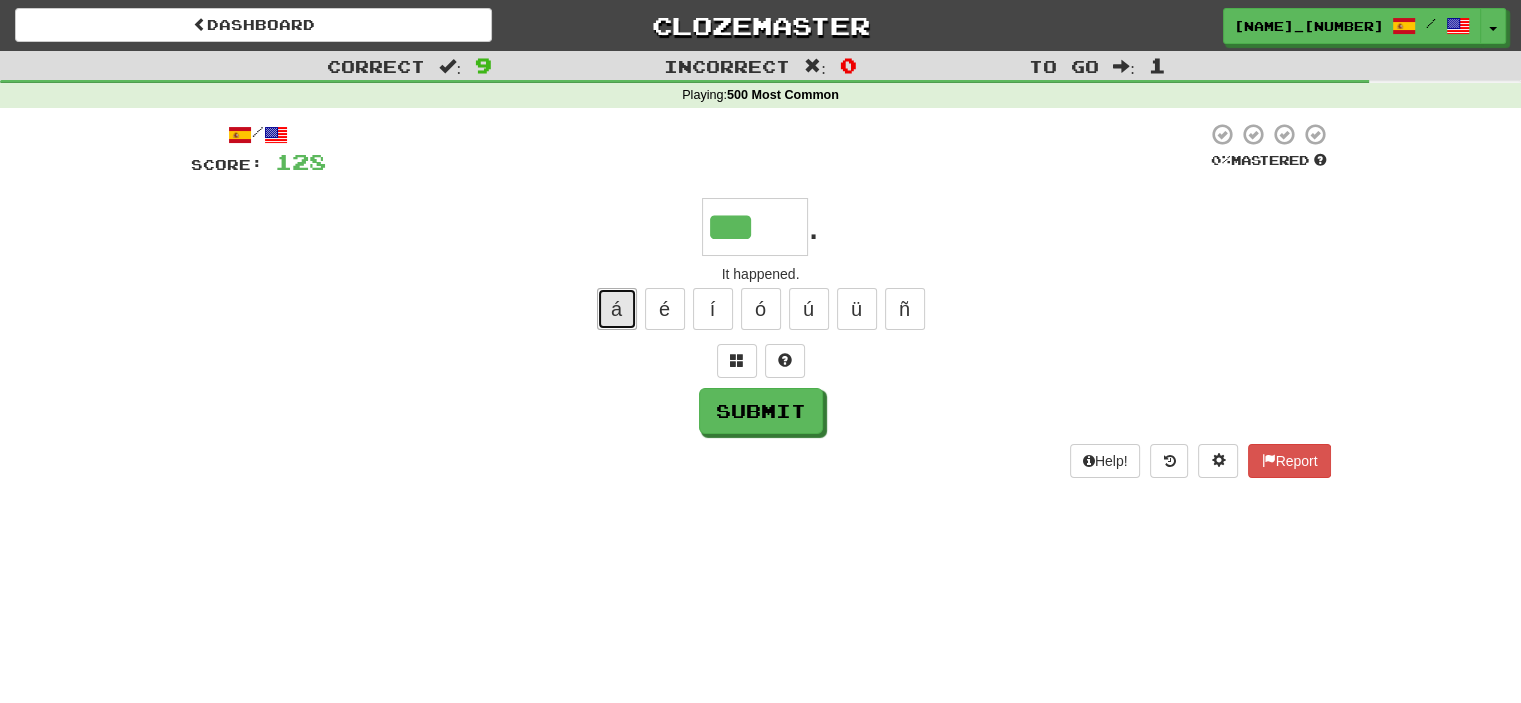 click on "á" at bounding box center [617, 309] 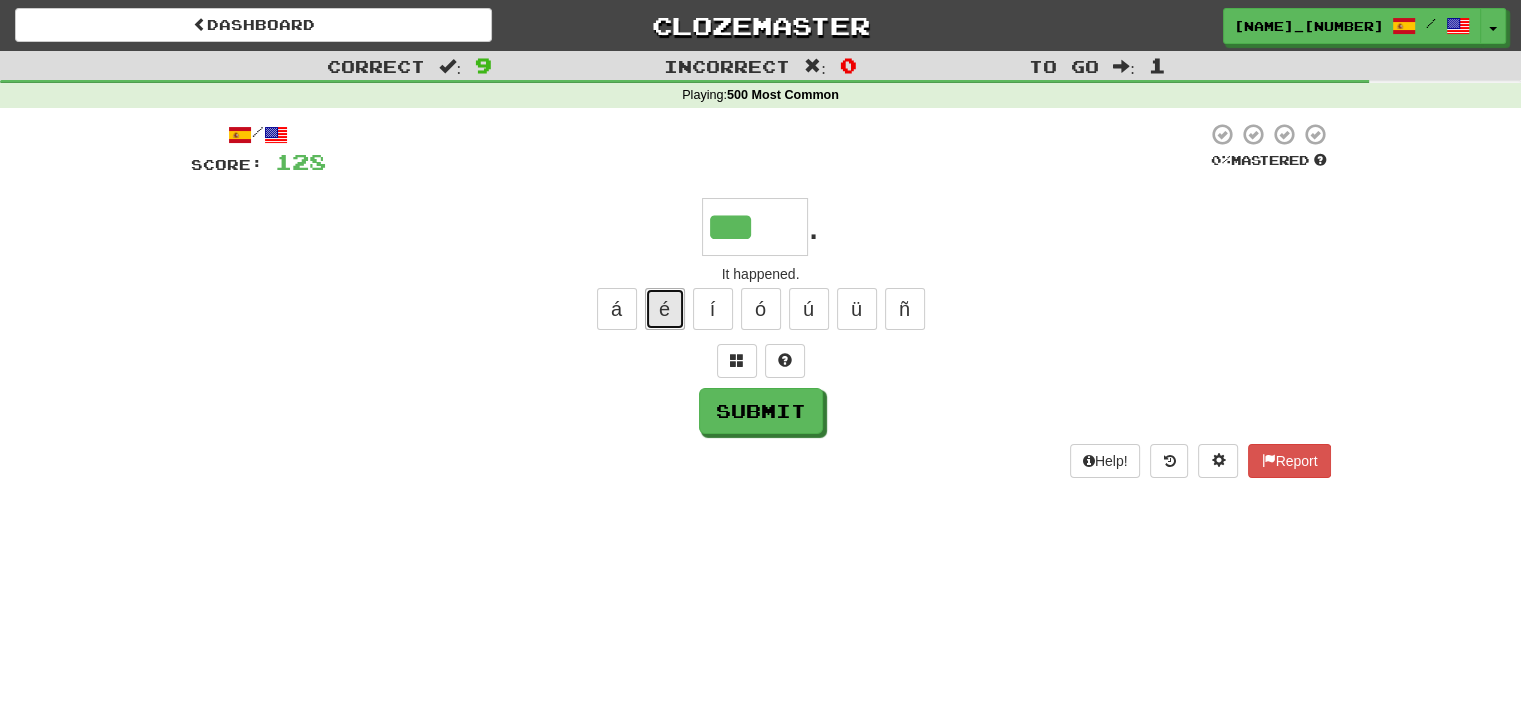 click on "é" at bounding box center [665, 309] 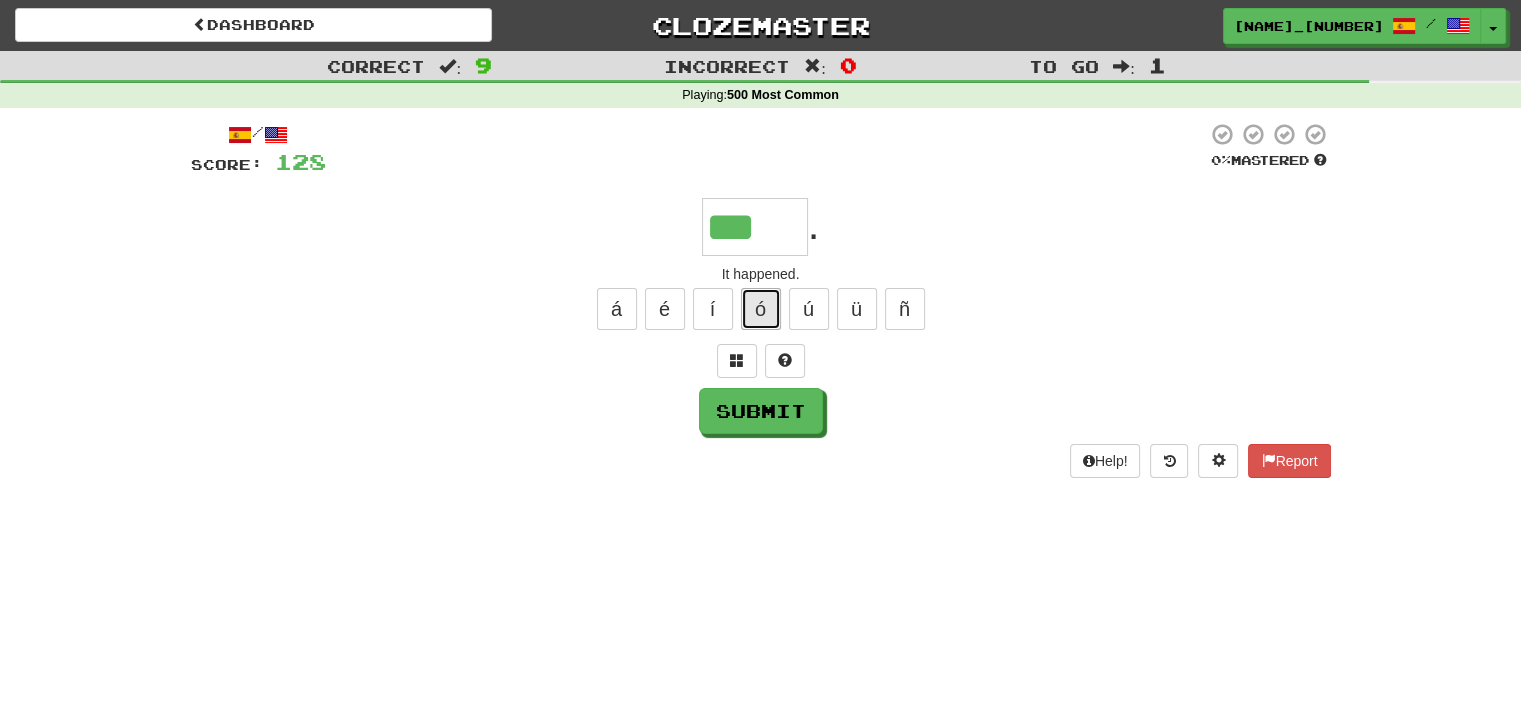 click on "ó" at bounding box center (761, 309) 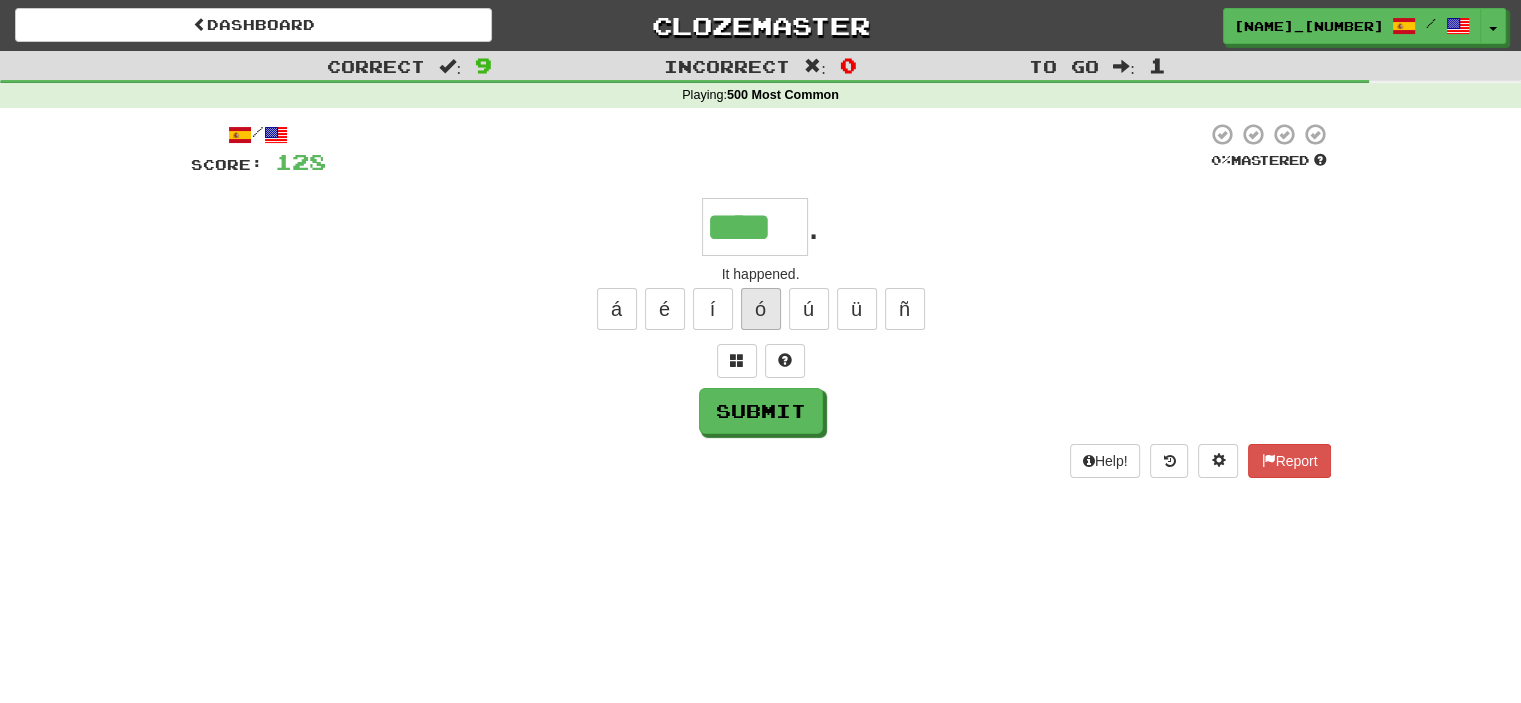type on "****" 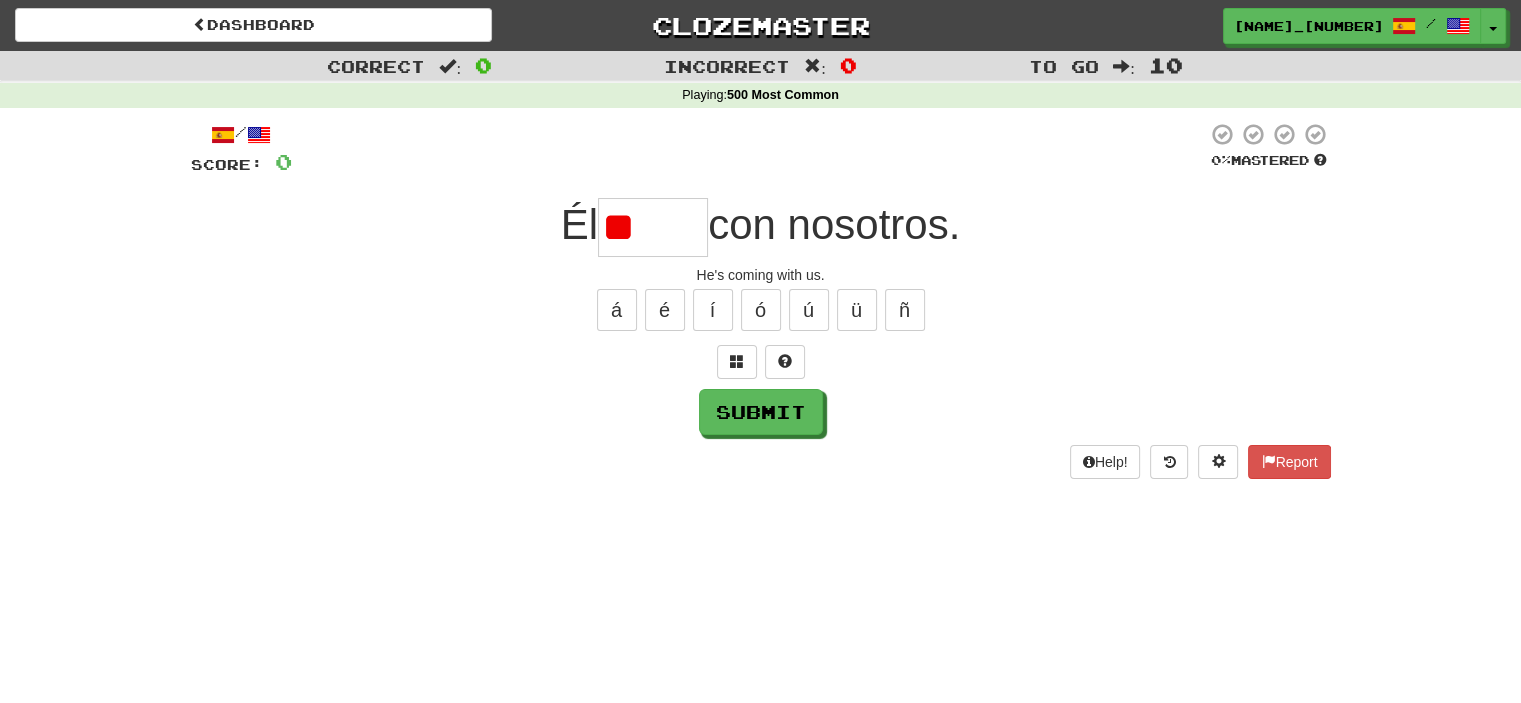 type on "*" 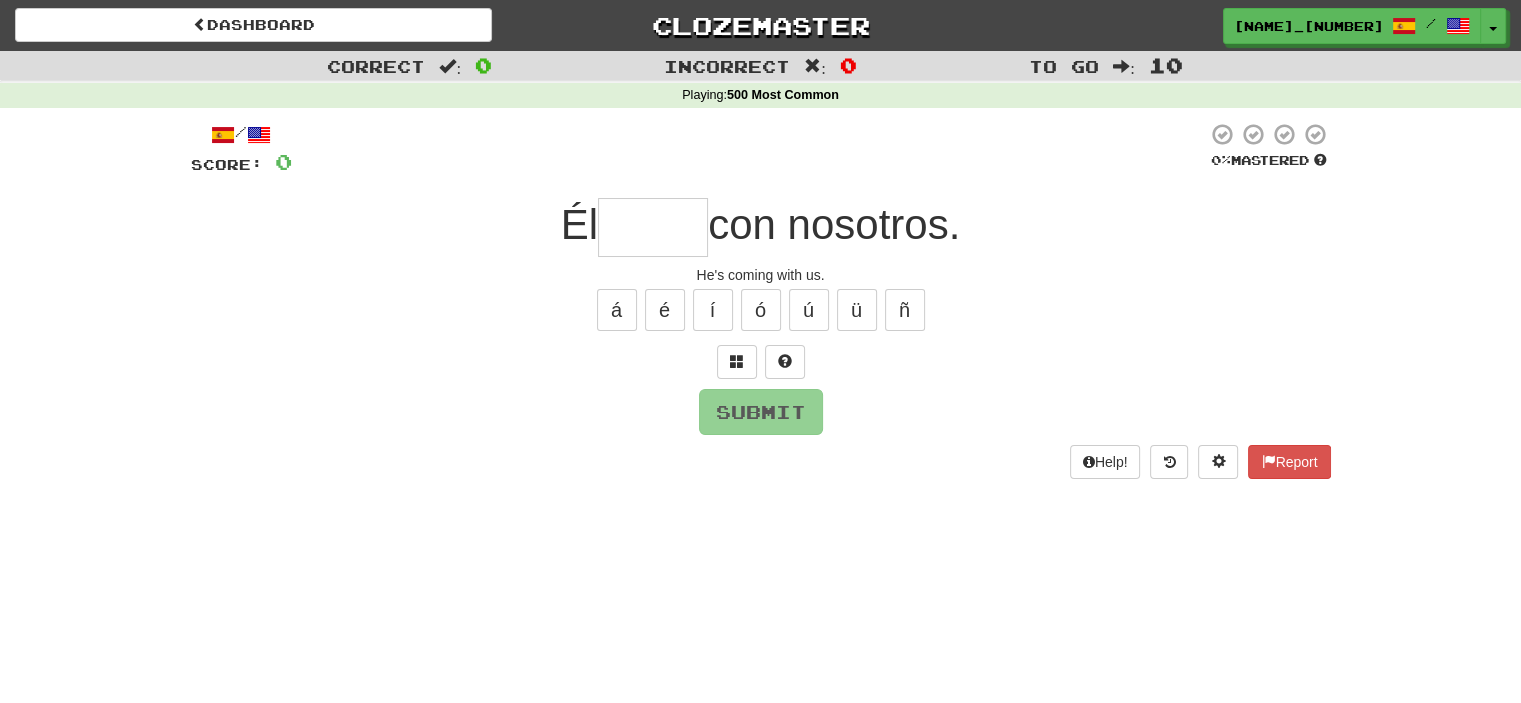 type on "*" 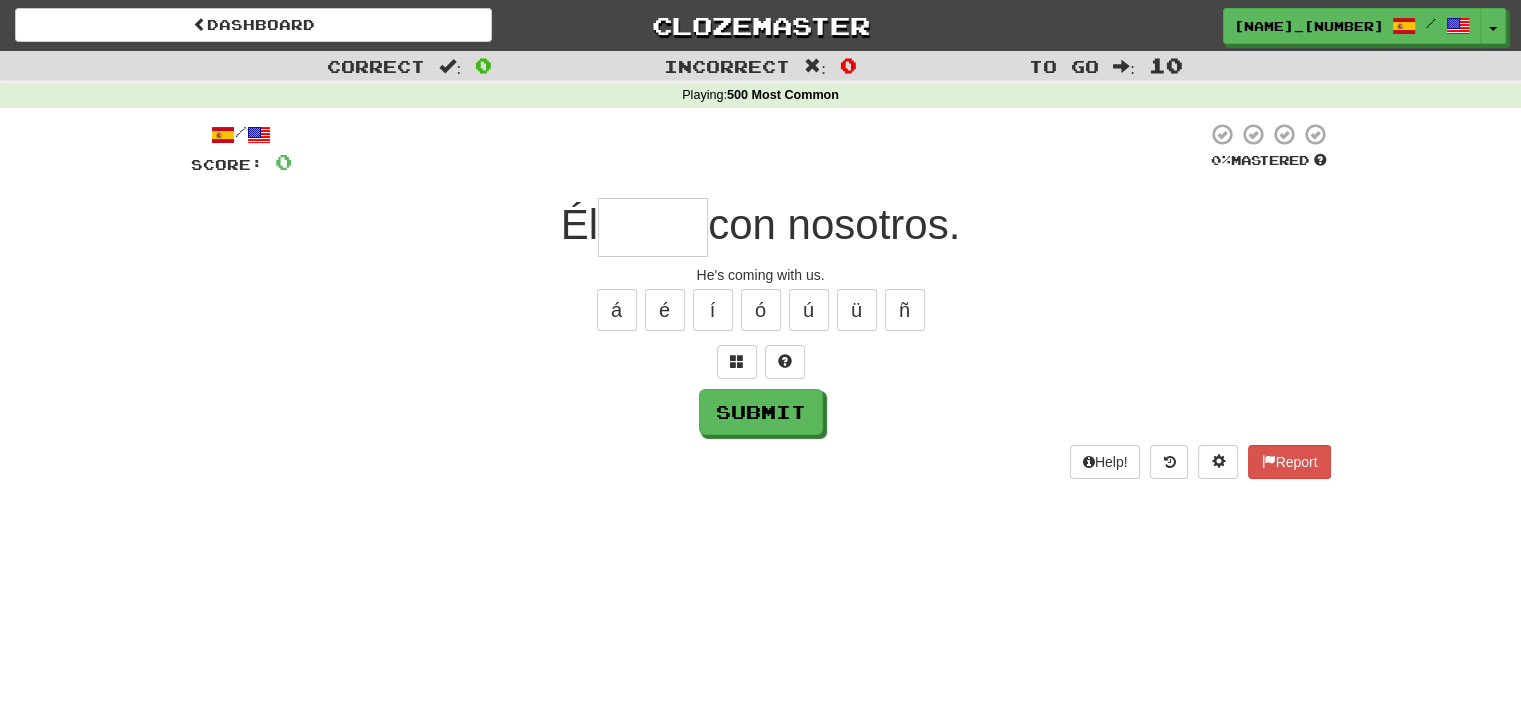 type on "*" 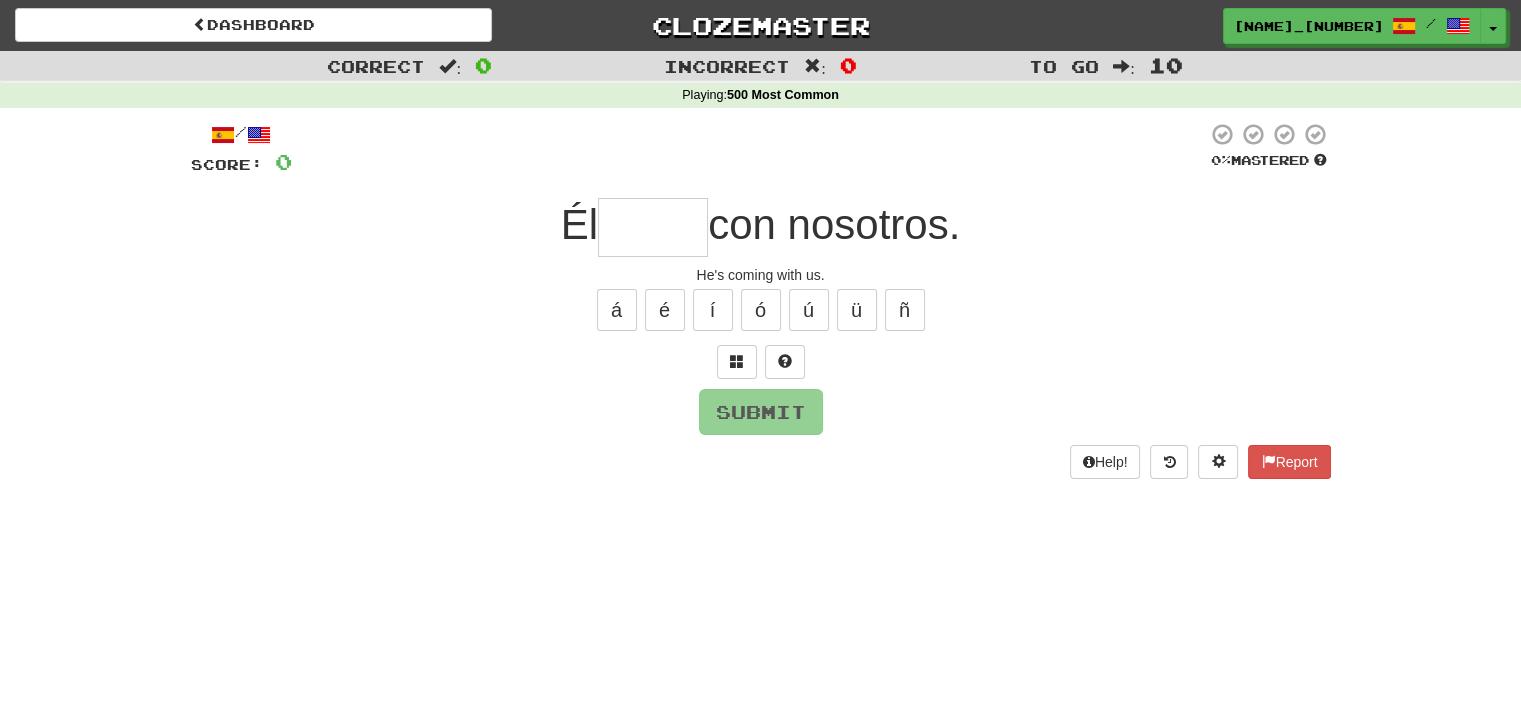 type on "*" 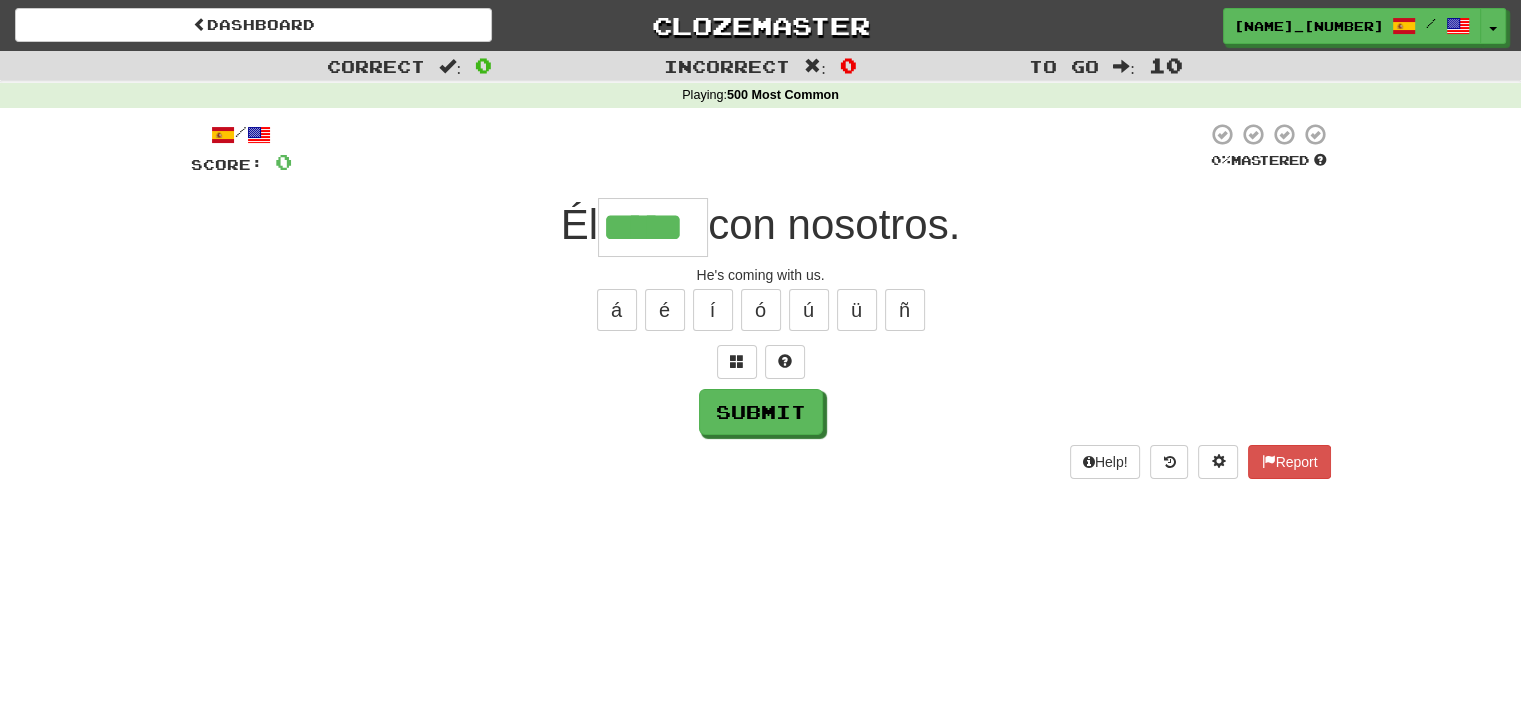 type on "*****" 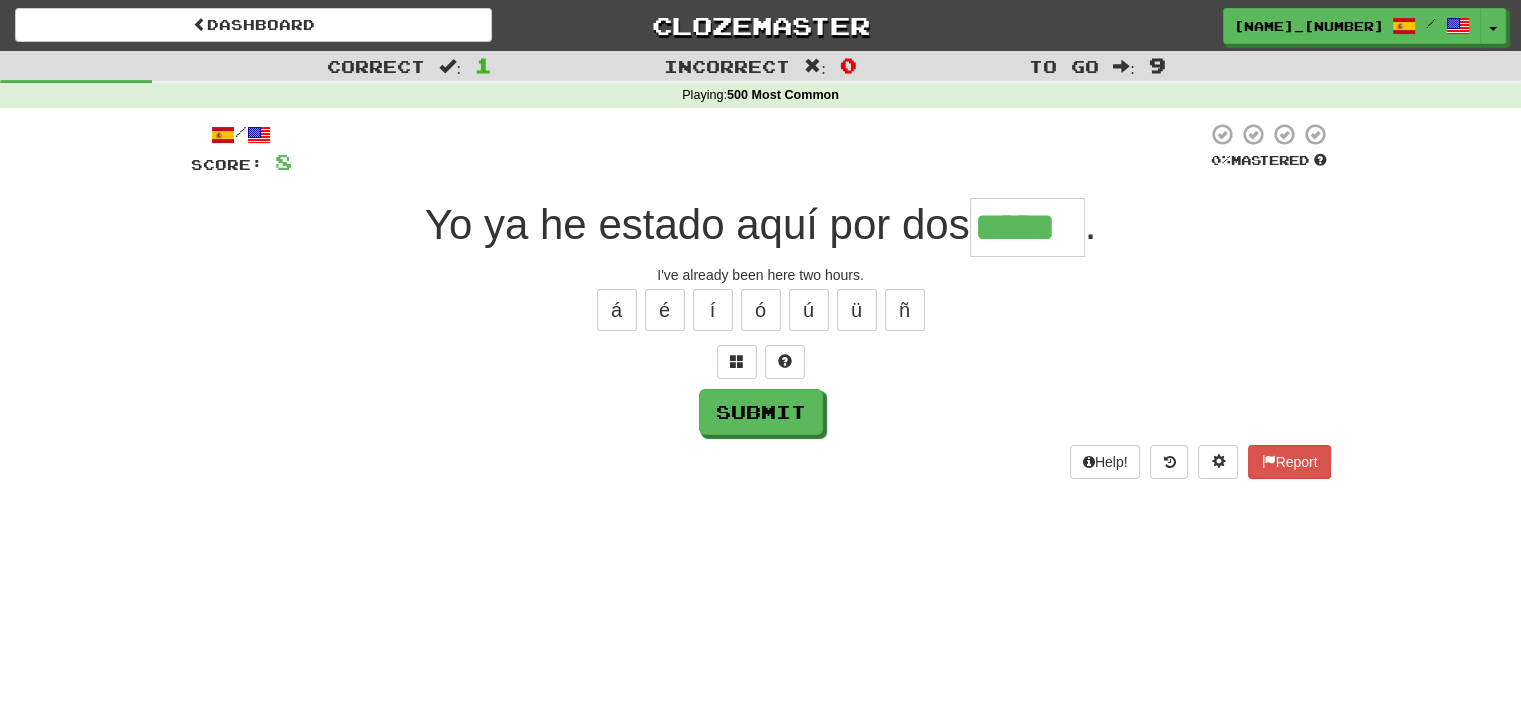 type on "*****" 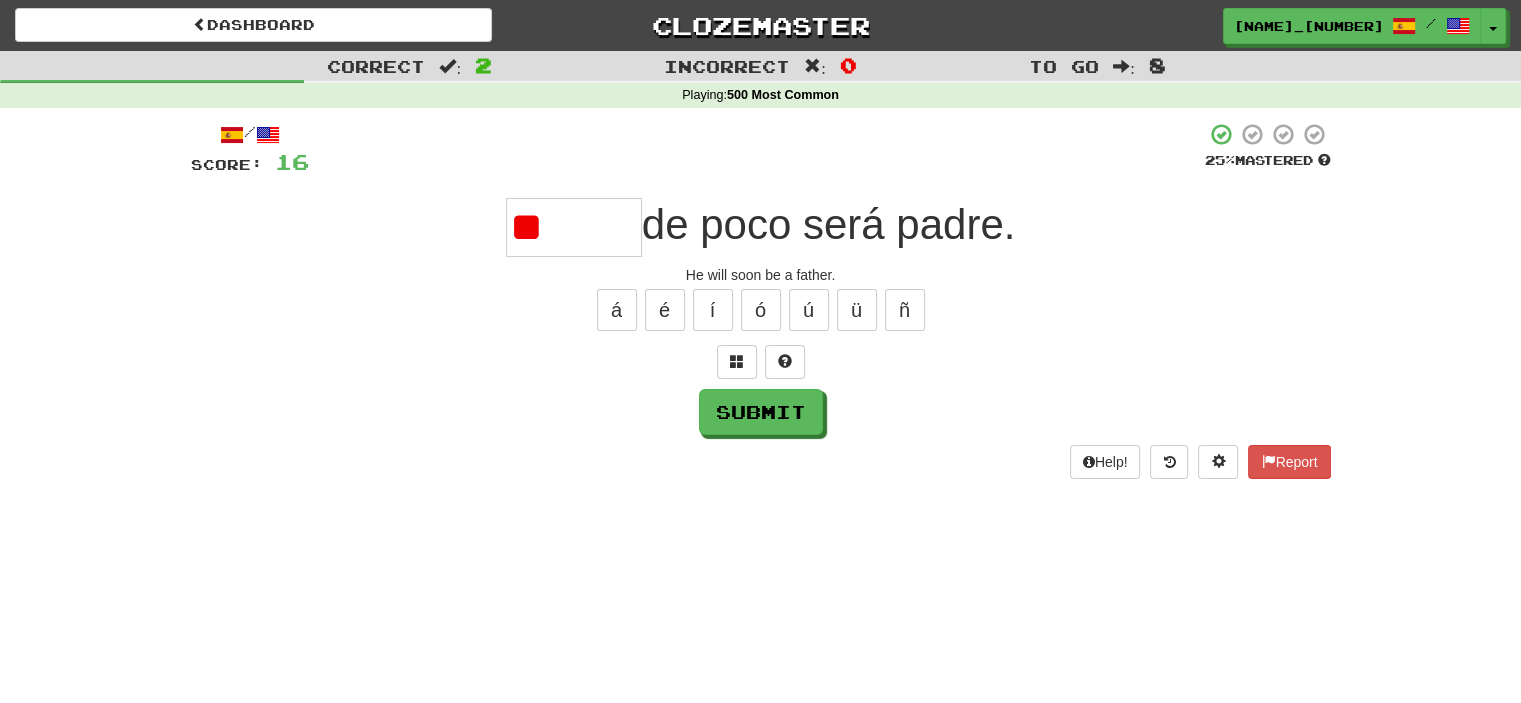 type on "*" 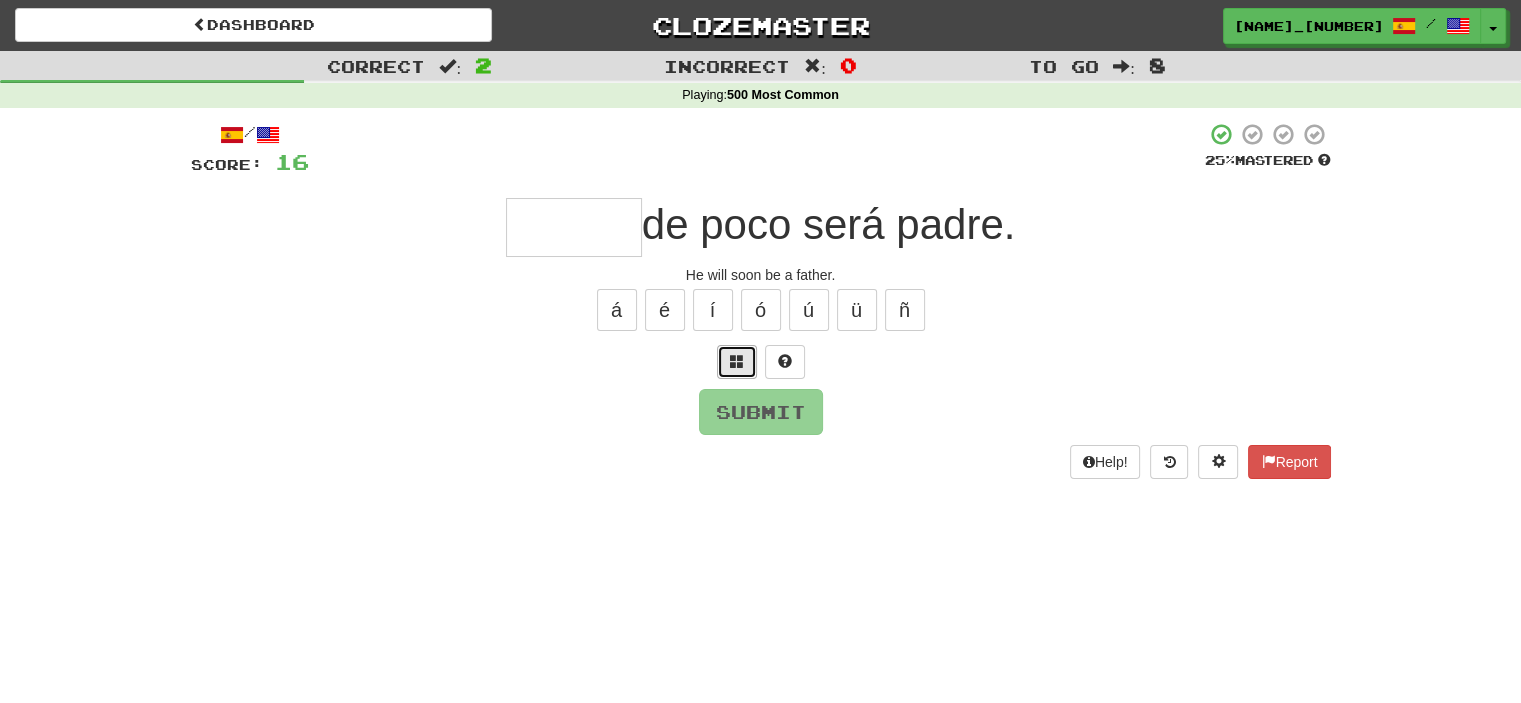 click at bounding box center [737, 362] 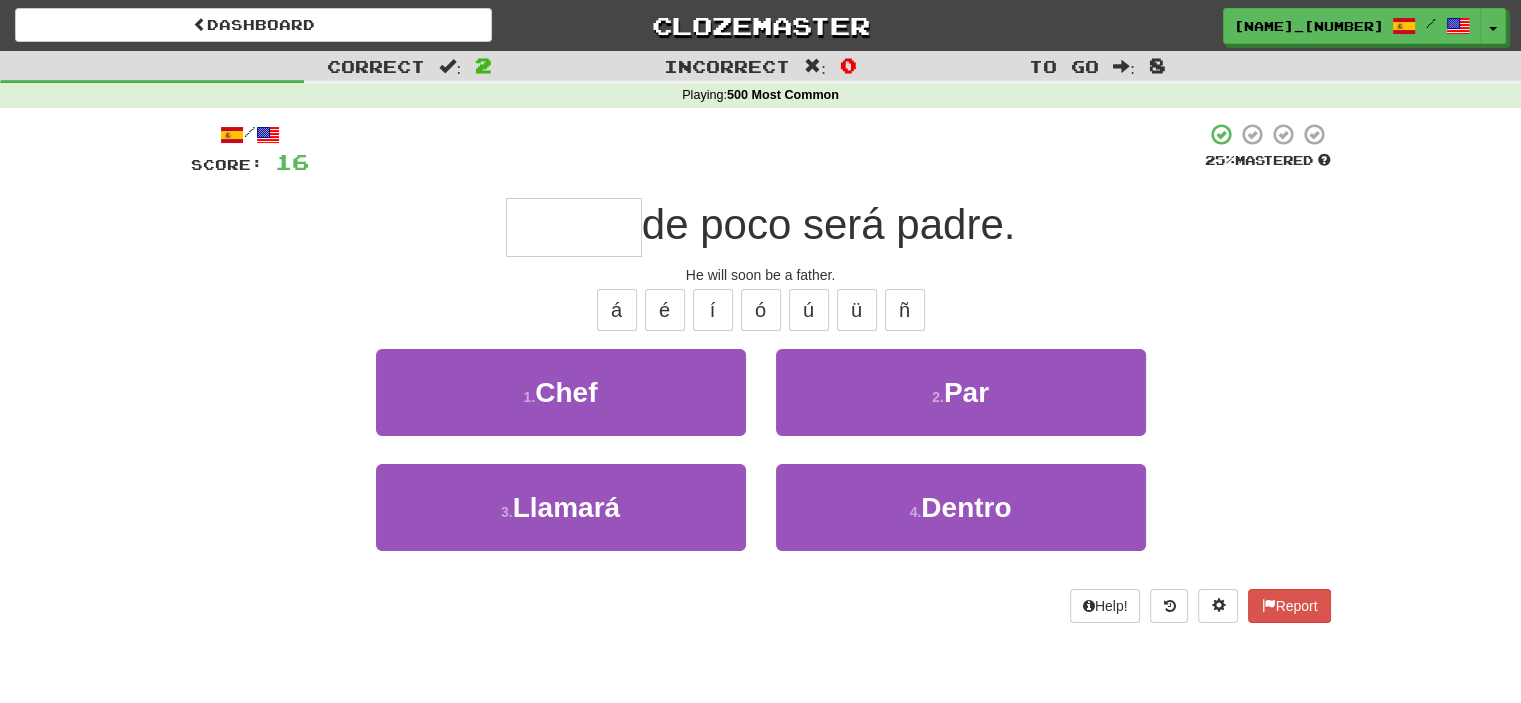 type on "*" 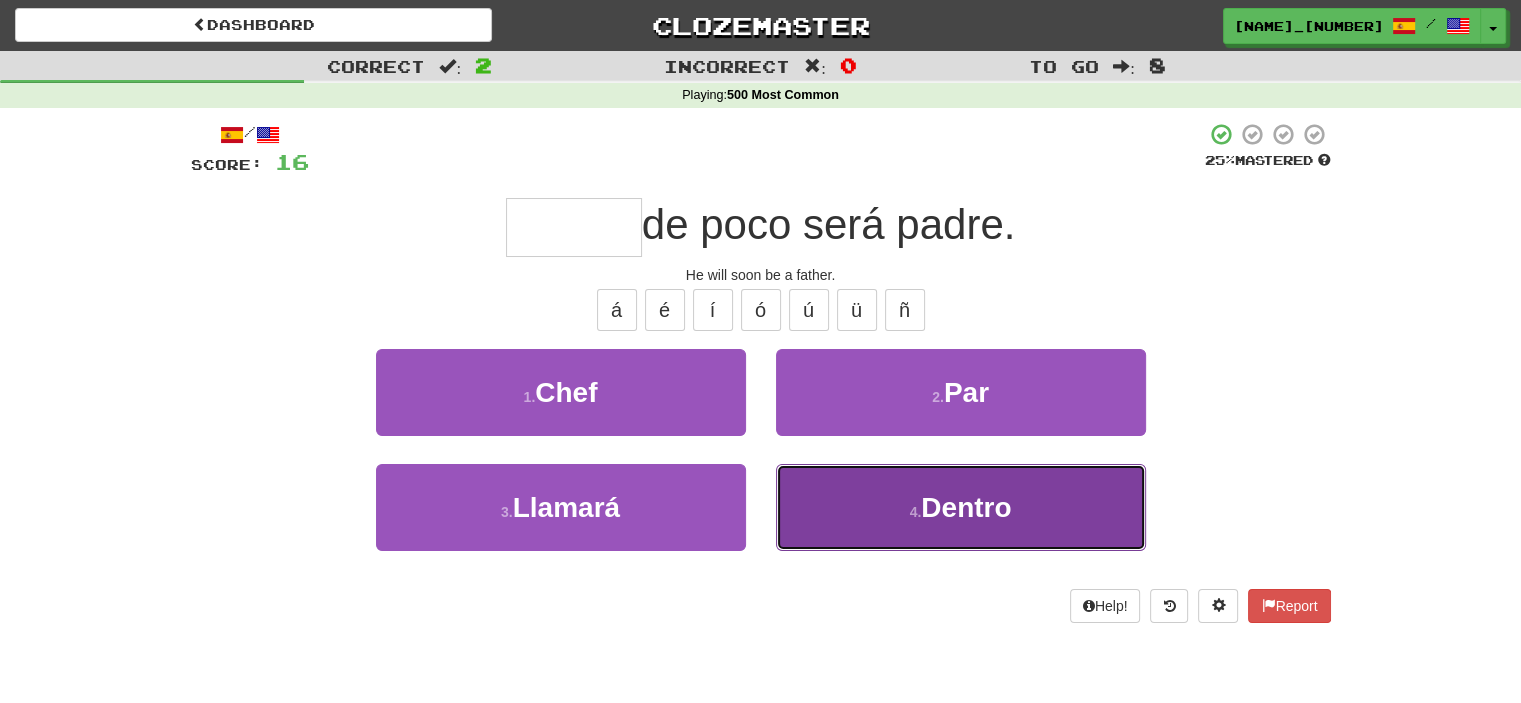 click on "Dentro" at bounding box center [966, 507] 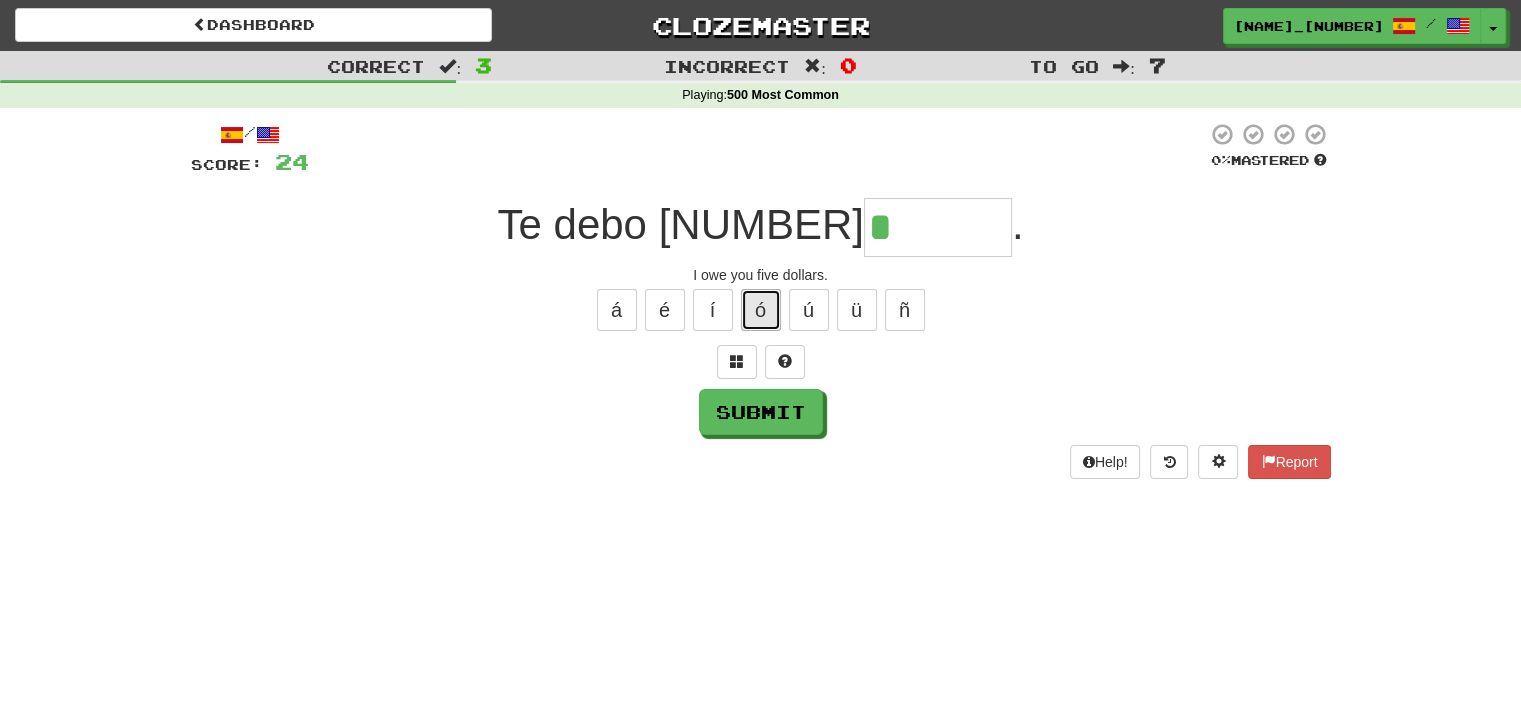 click on "ó" at bounding box center (761, 310) 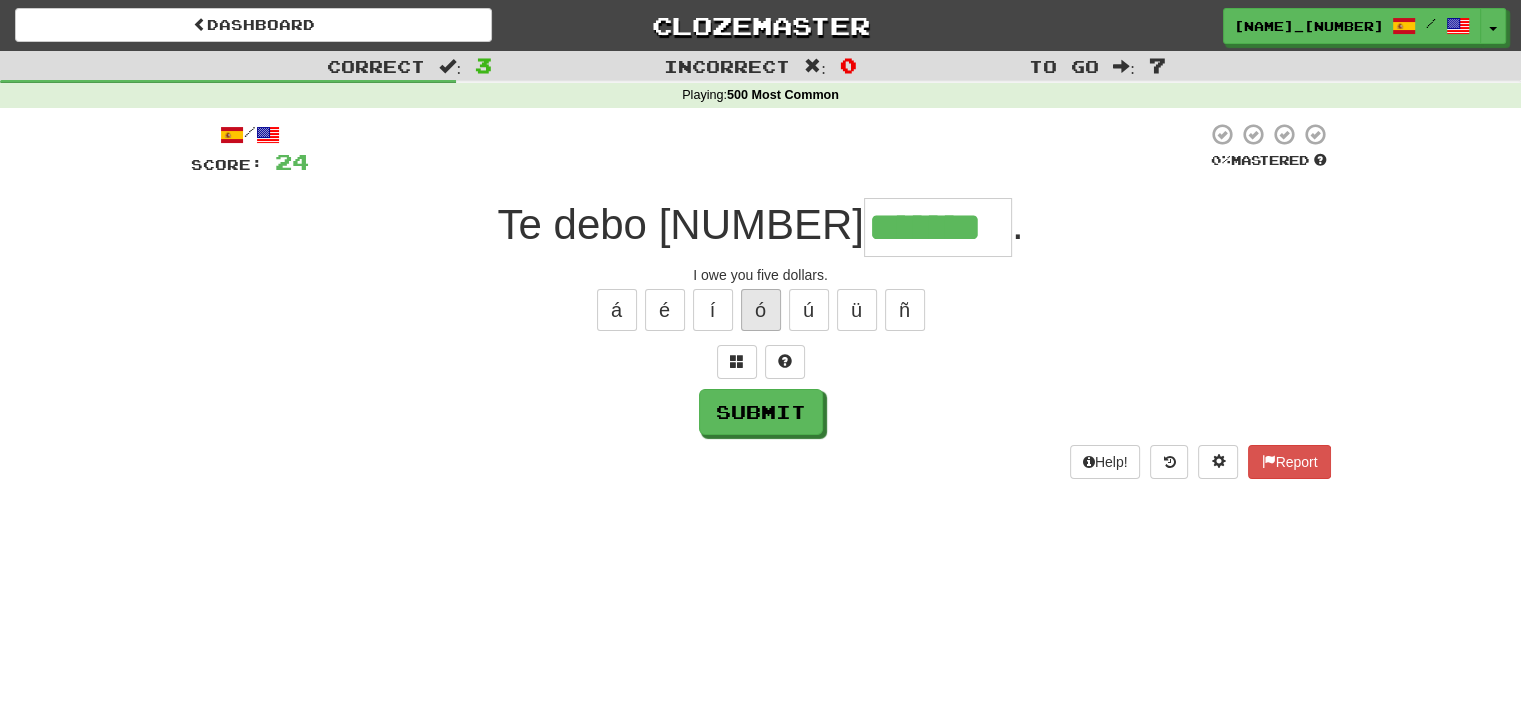 type on "*******" 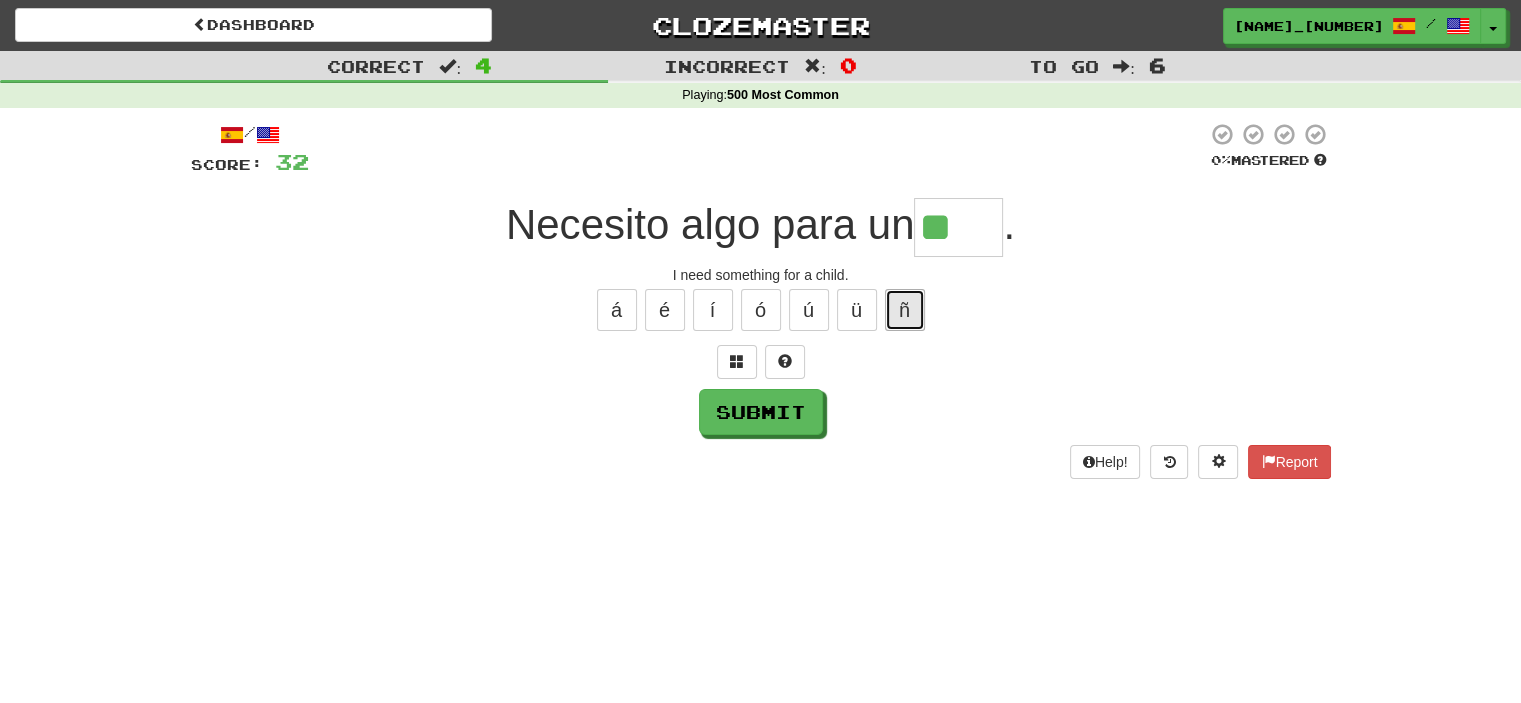 click on "ñ" at bounding box center [905, 310] 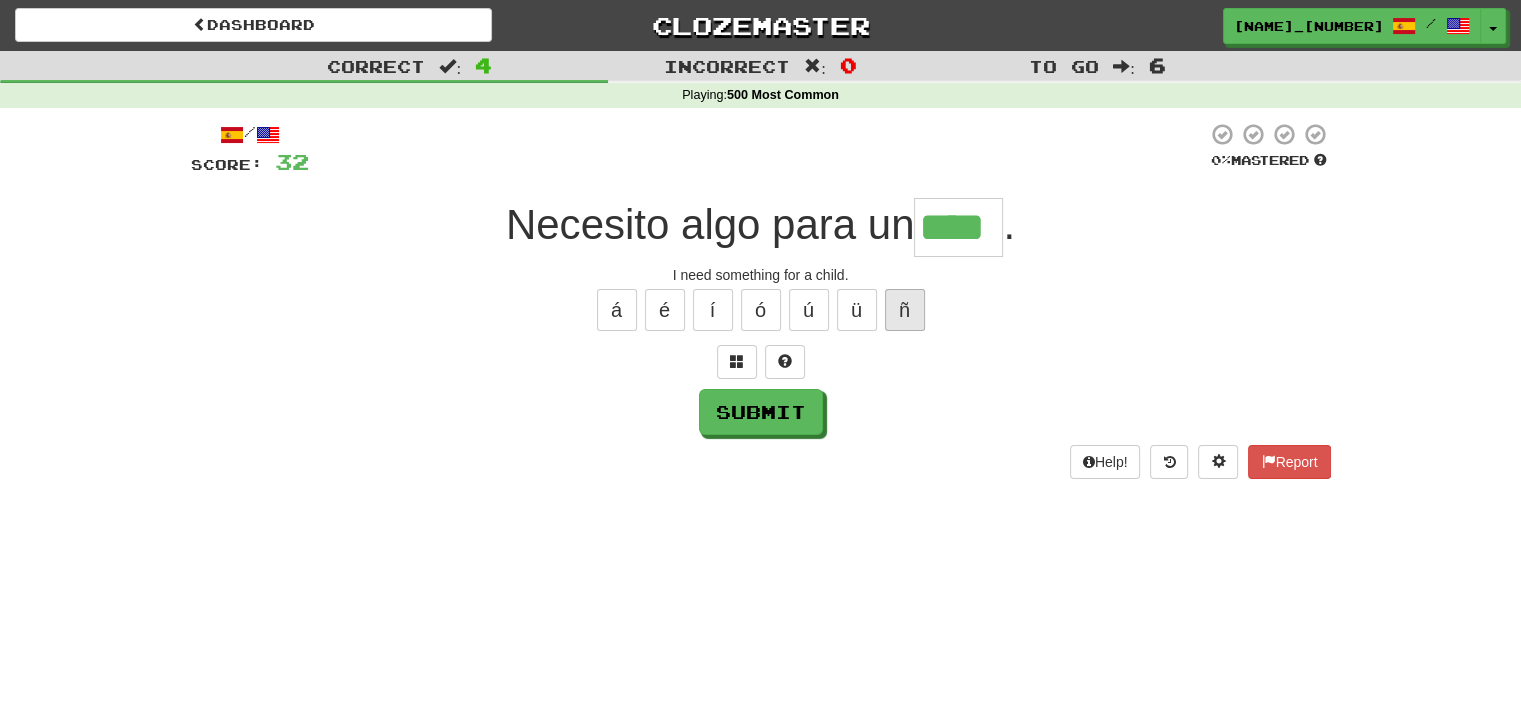 type on "****" 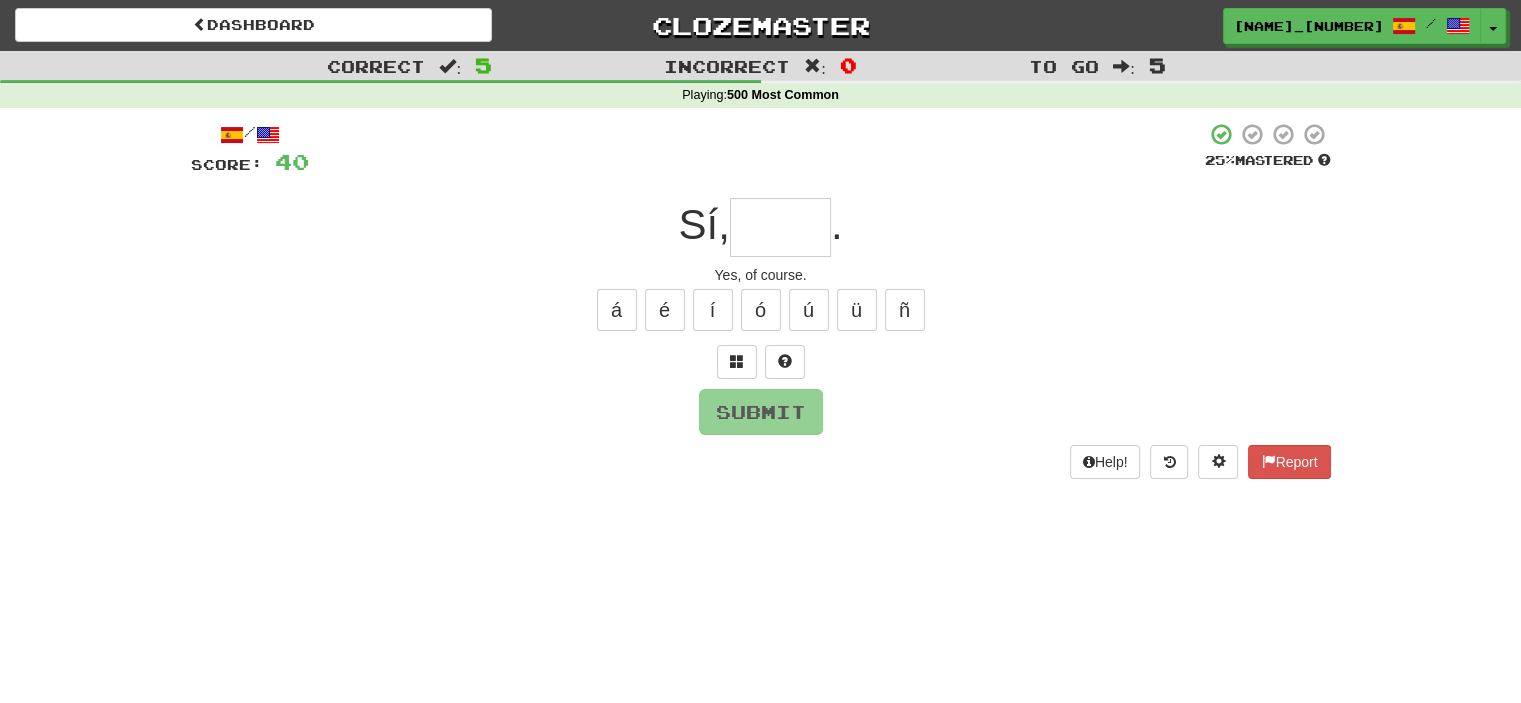 type on "*" 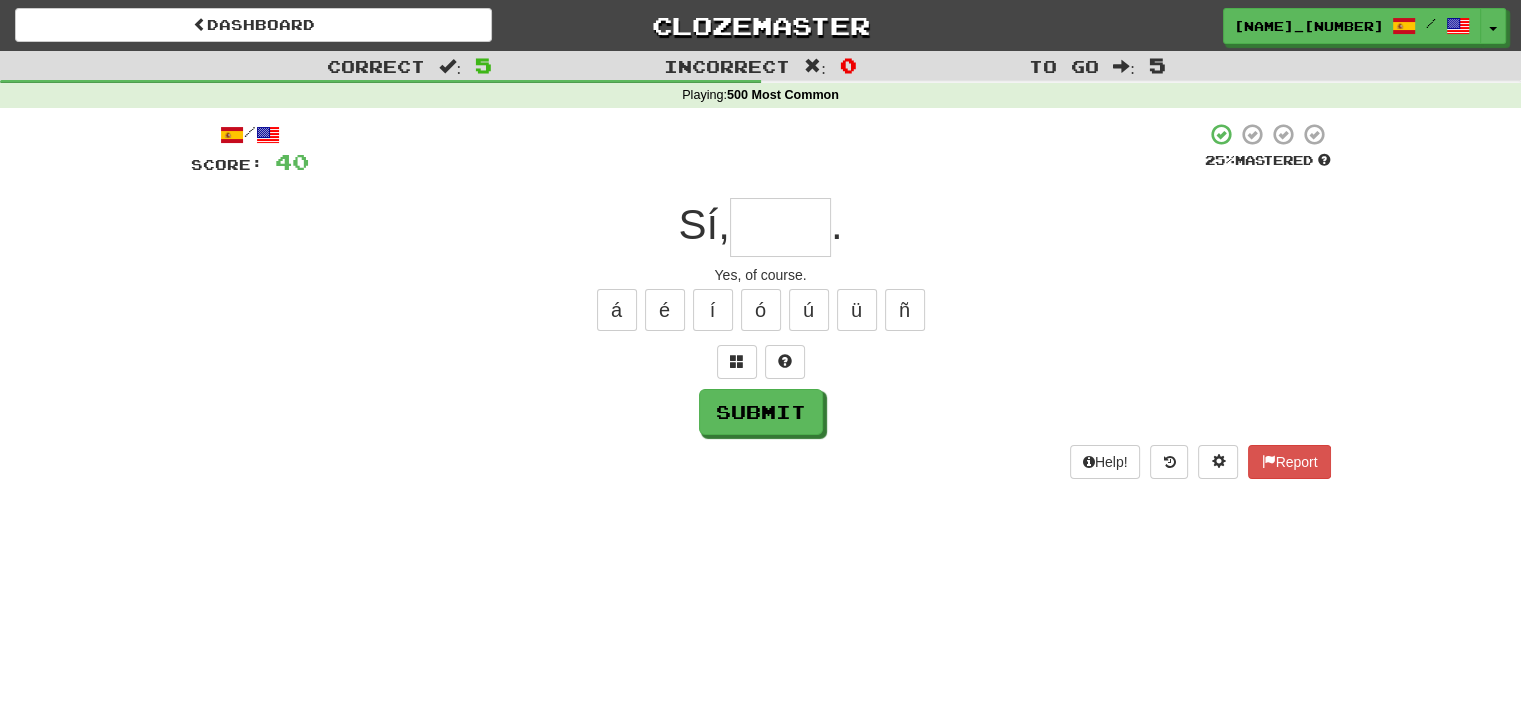 type on "*" 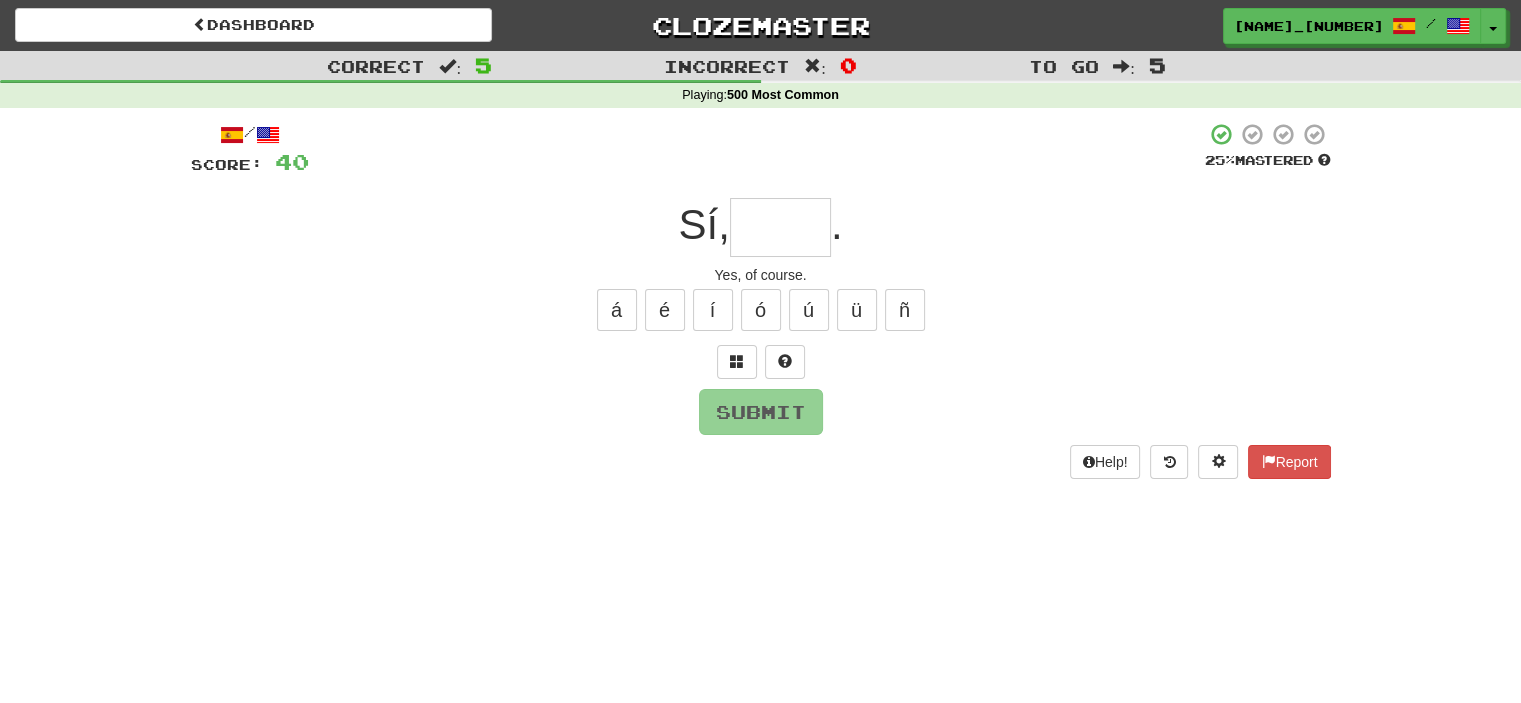 type on "*" 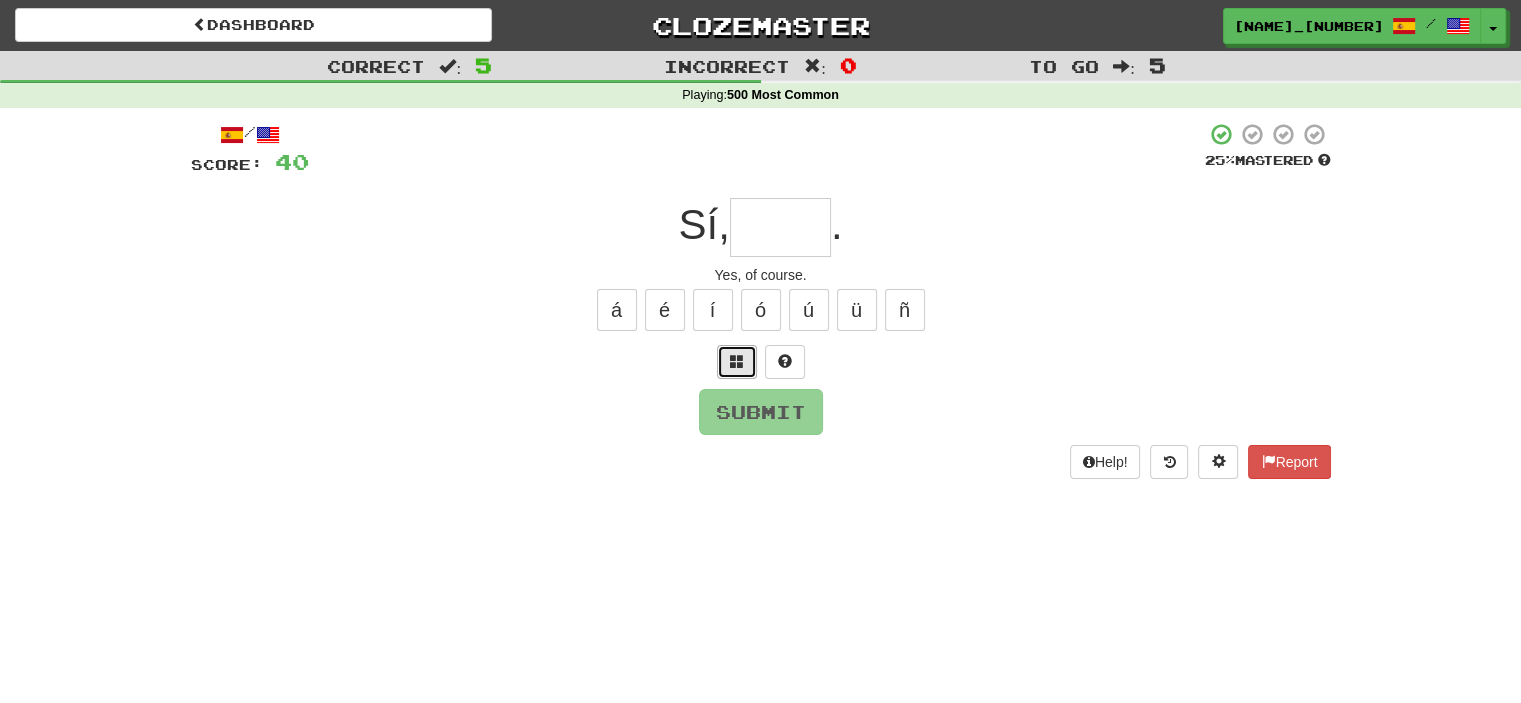 click at bounding box center [737, 362] 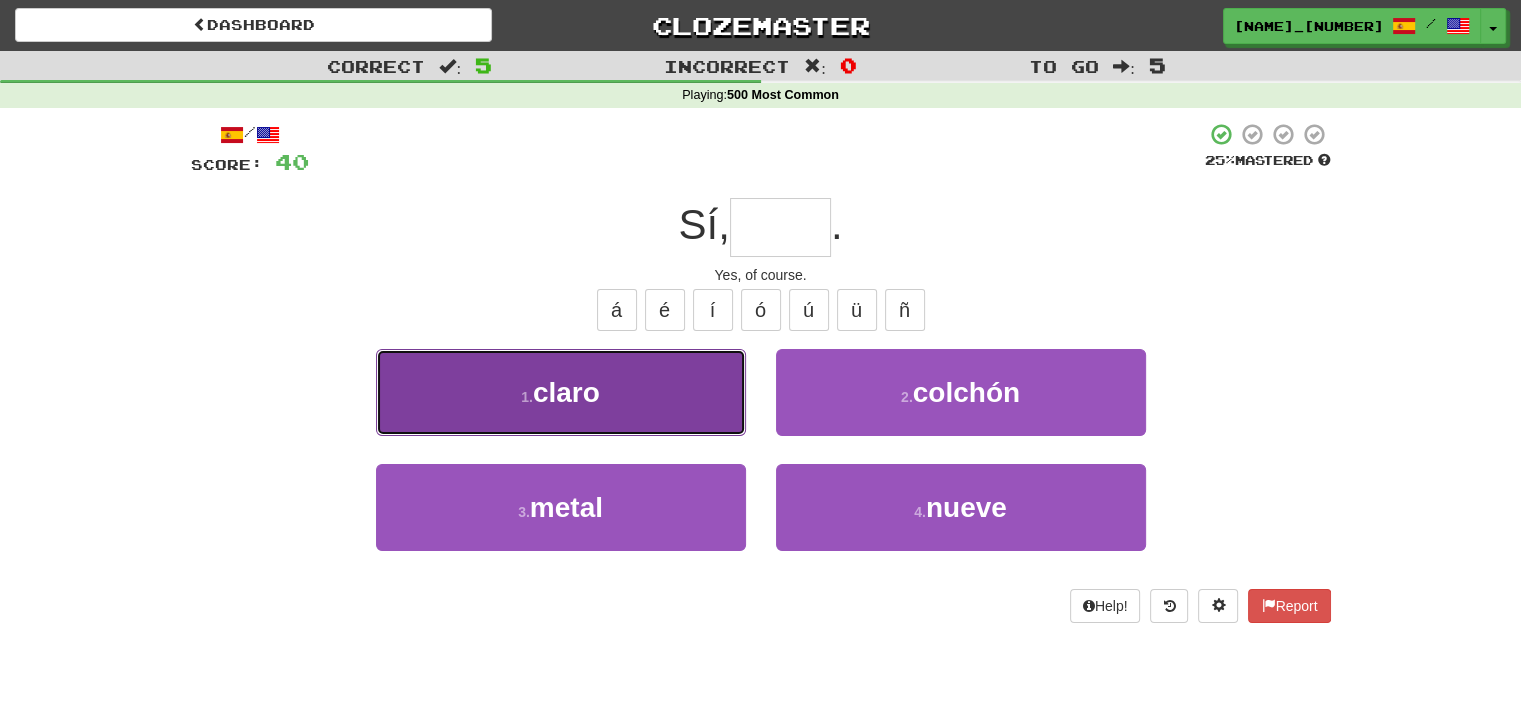 click on "1 .  claro" at bounding box center (561, 392) 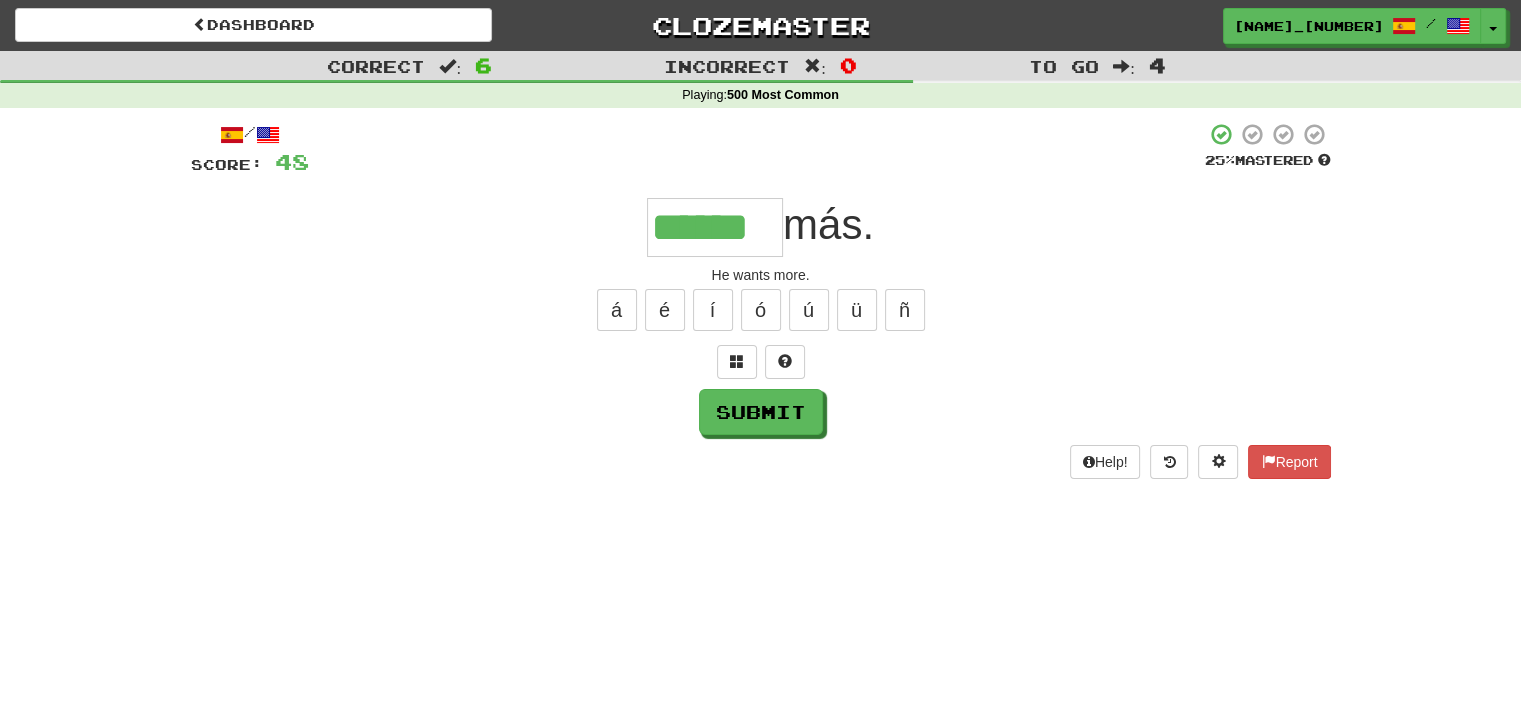 type on "******" 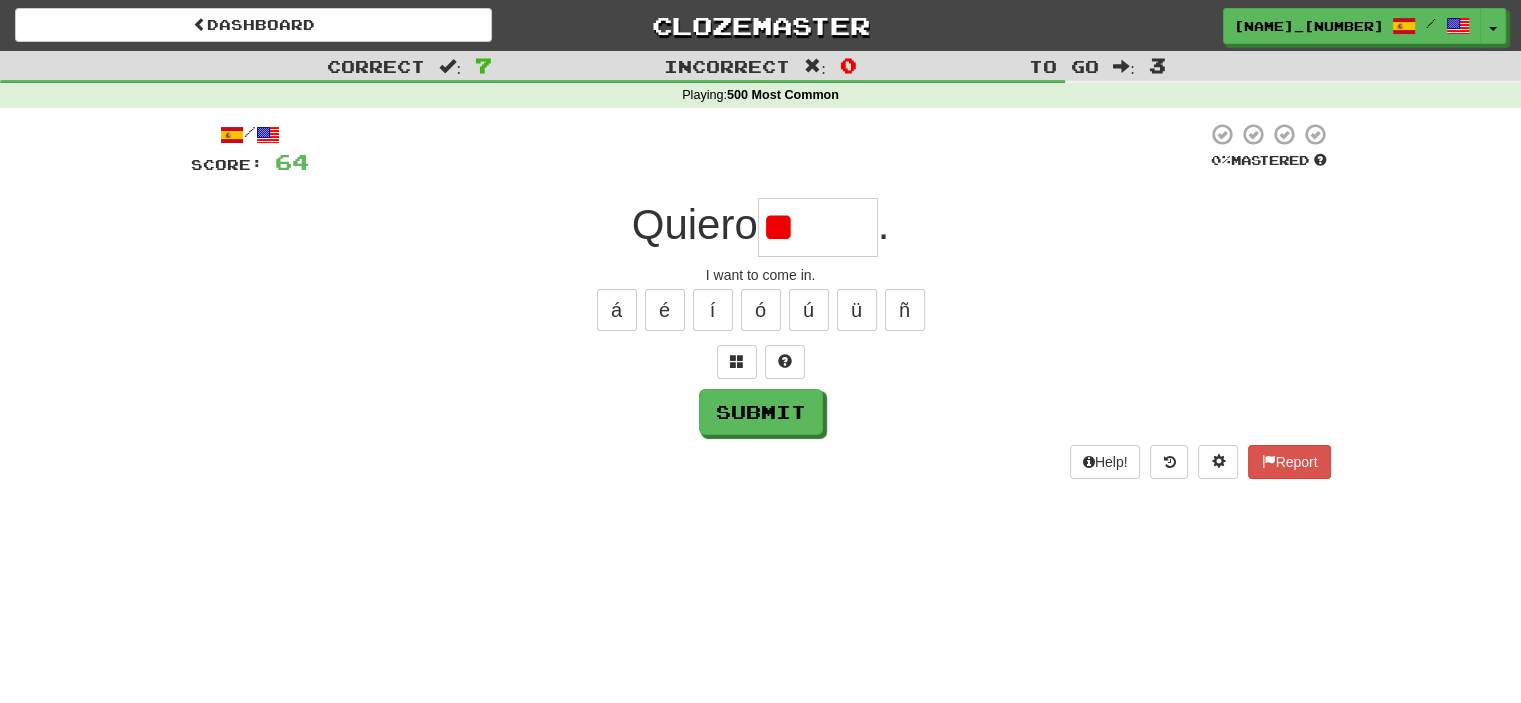 type on "*" 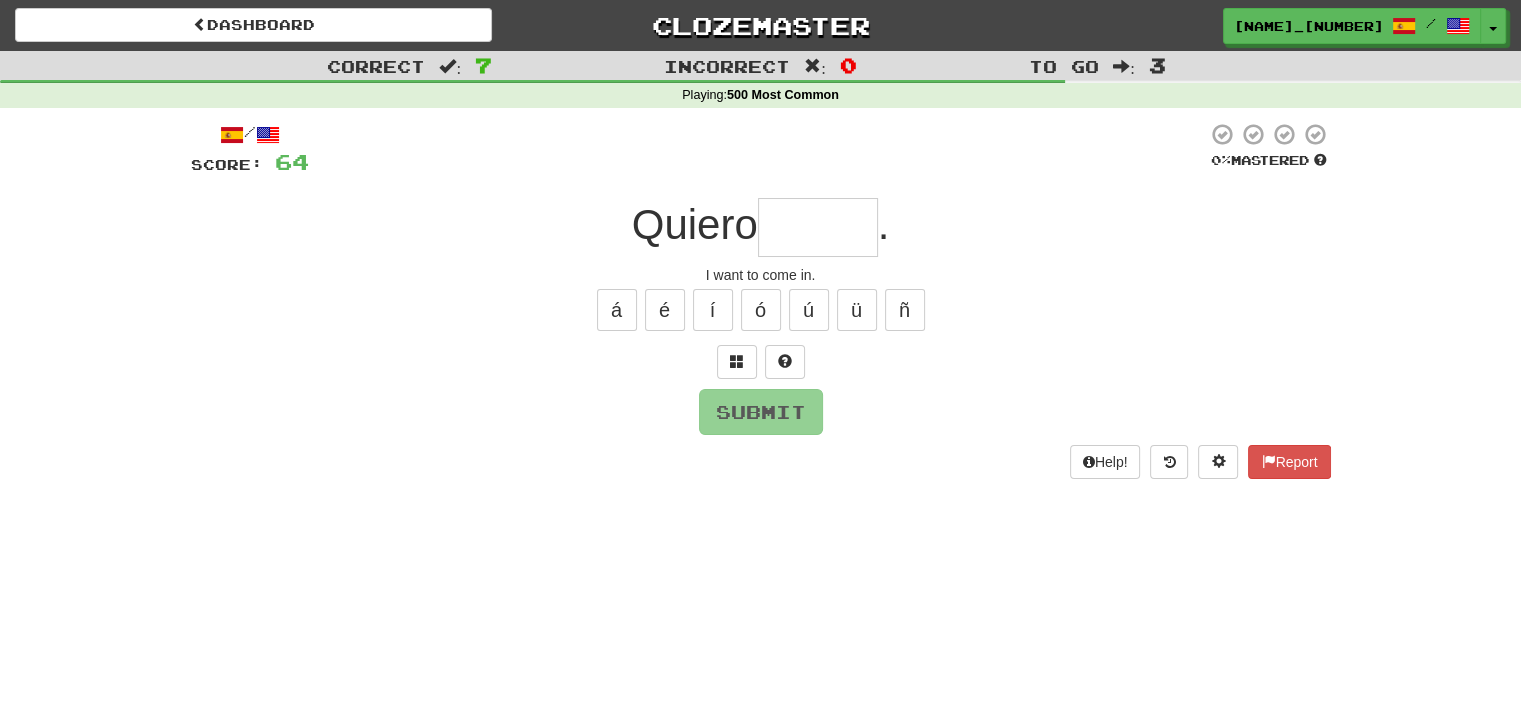 type on "*" 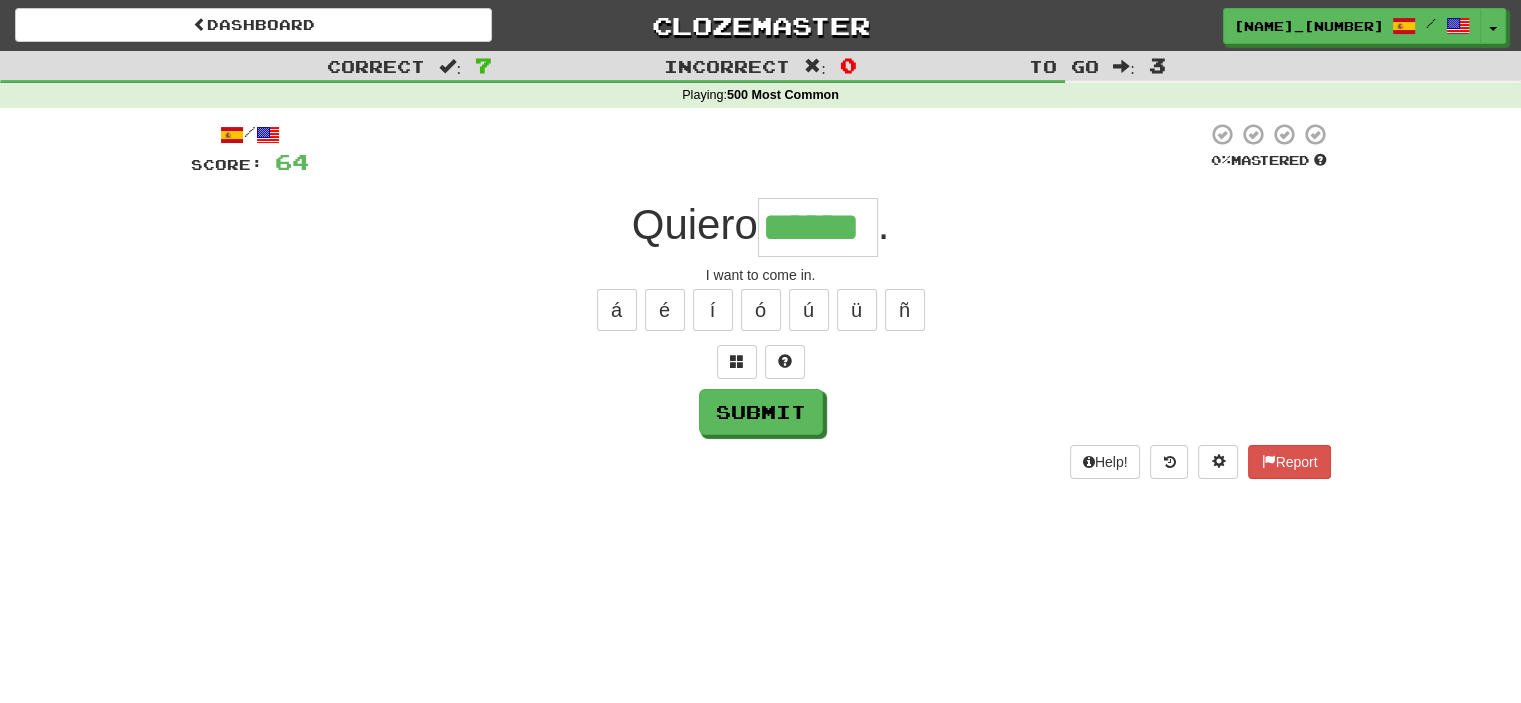 type on "******" 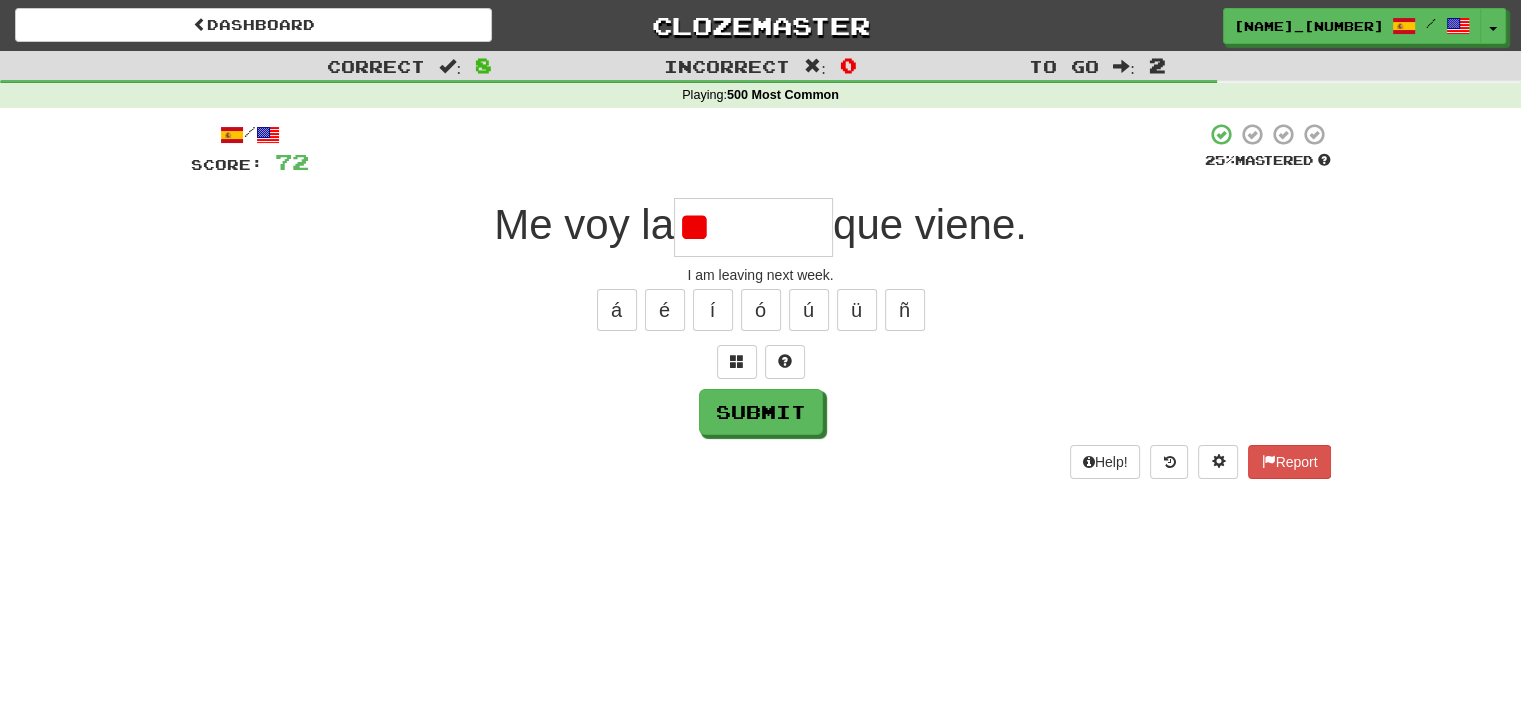 type on "*" 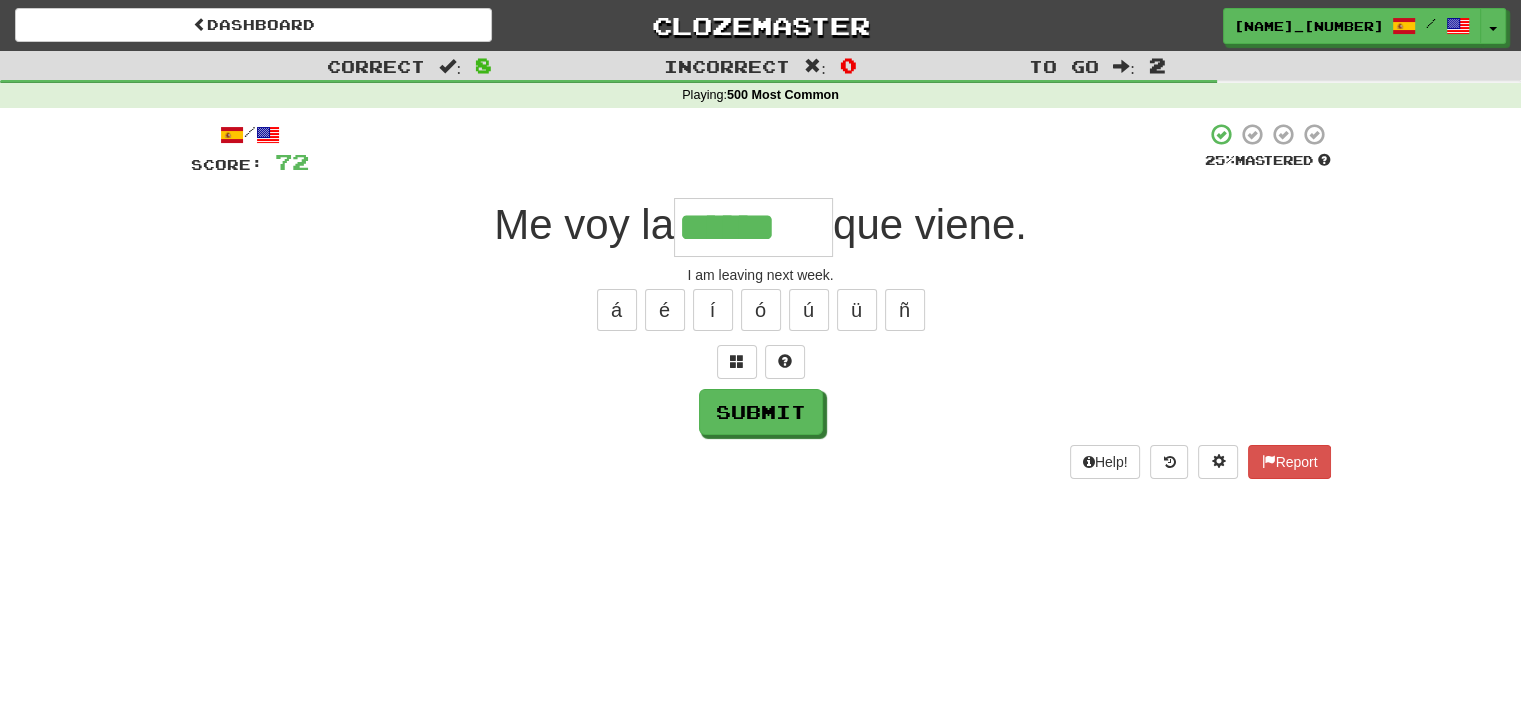 type on "******" 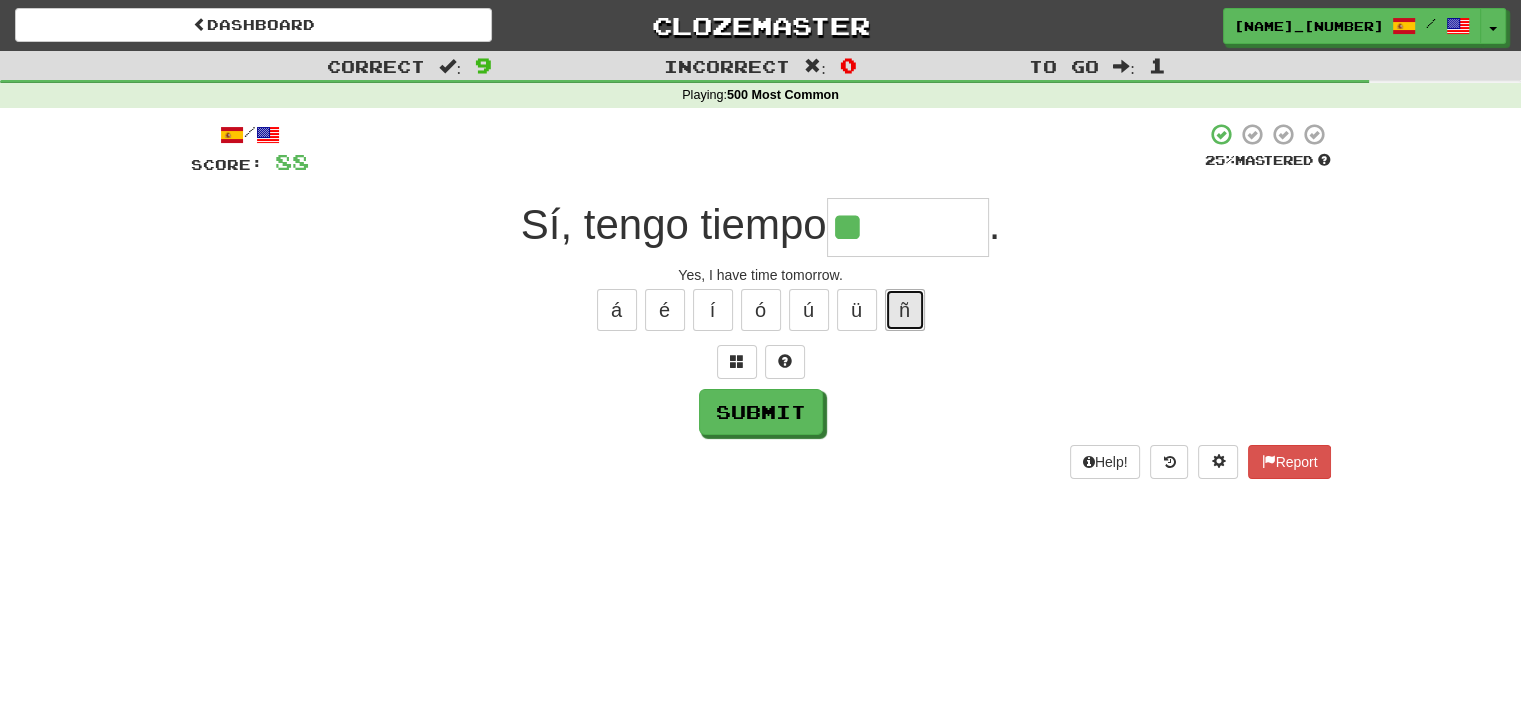 click on "ñ" at bounding box center (905, 310) 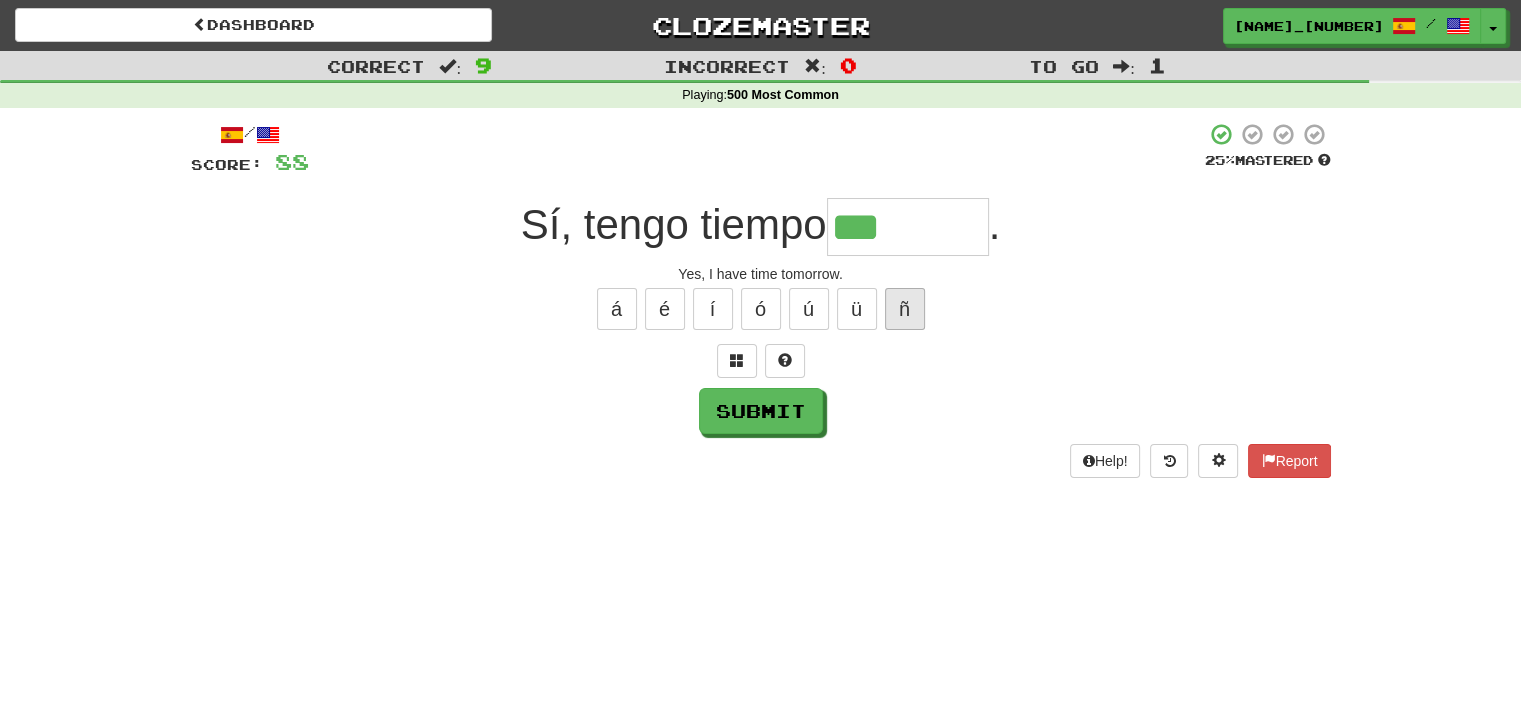 scroll, scrollTop: 0, scrollLeft: 0, axis: both 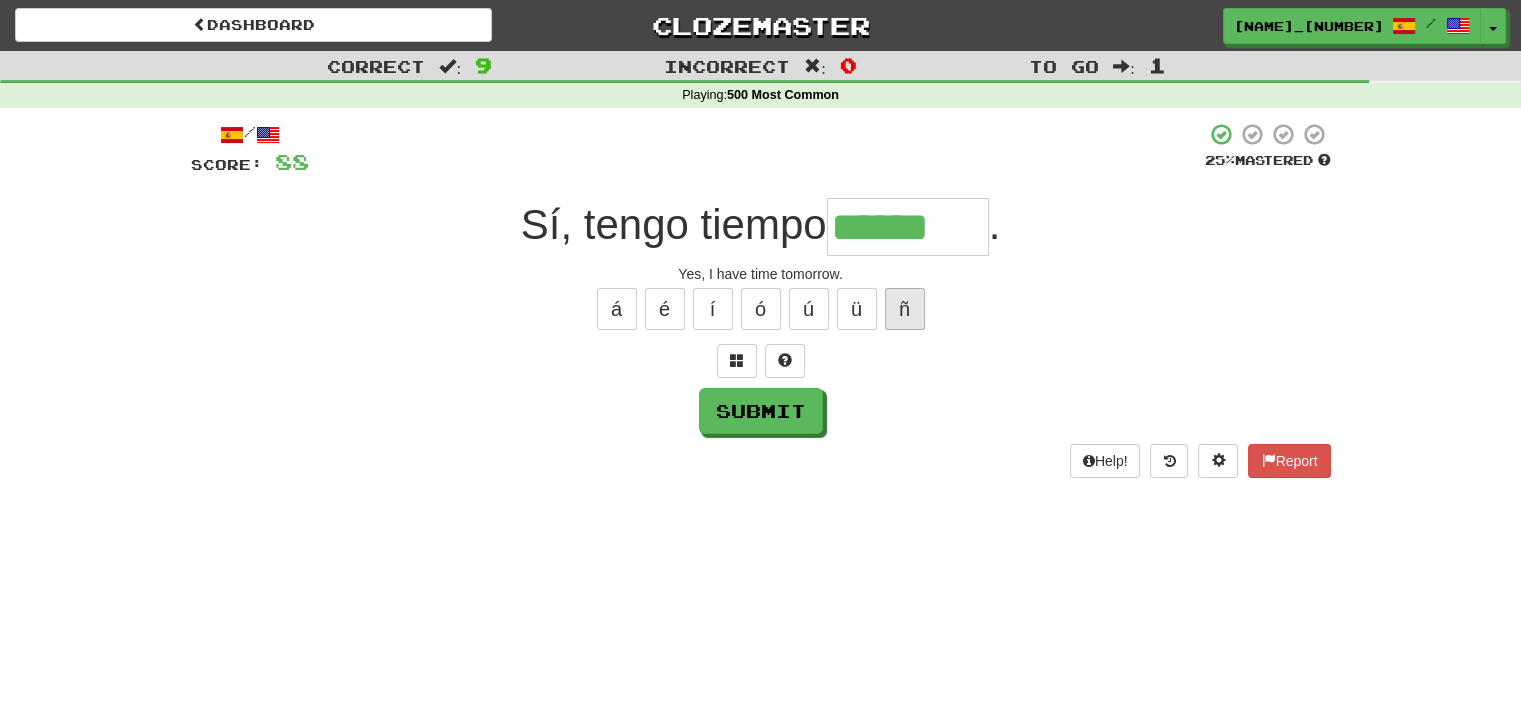 type on "******" 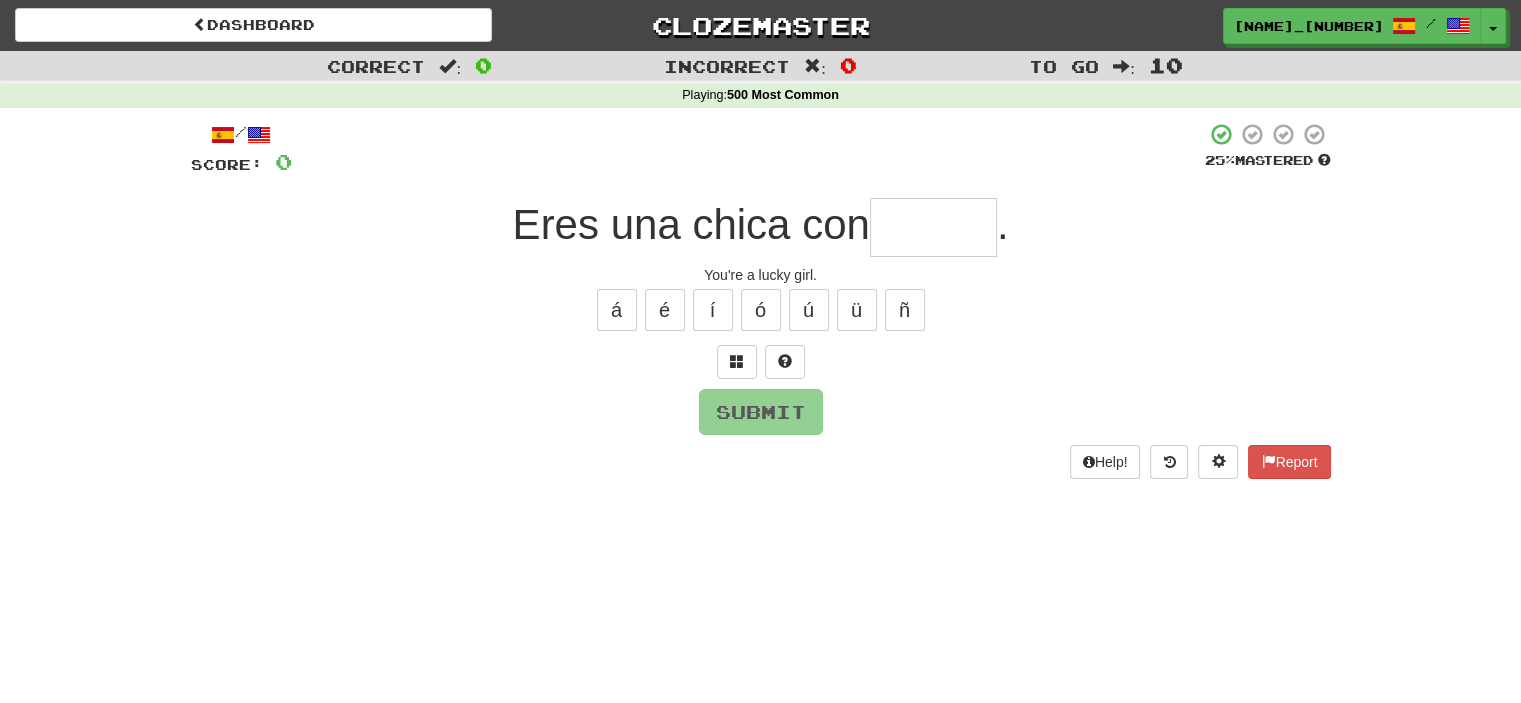 type on "*" 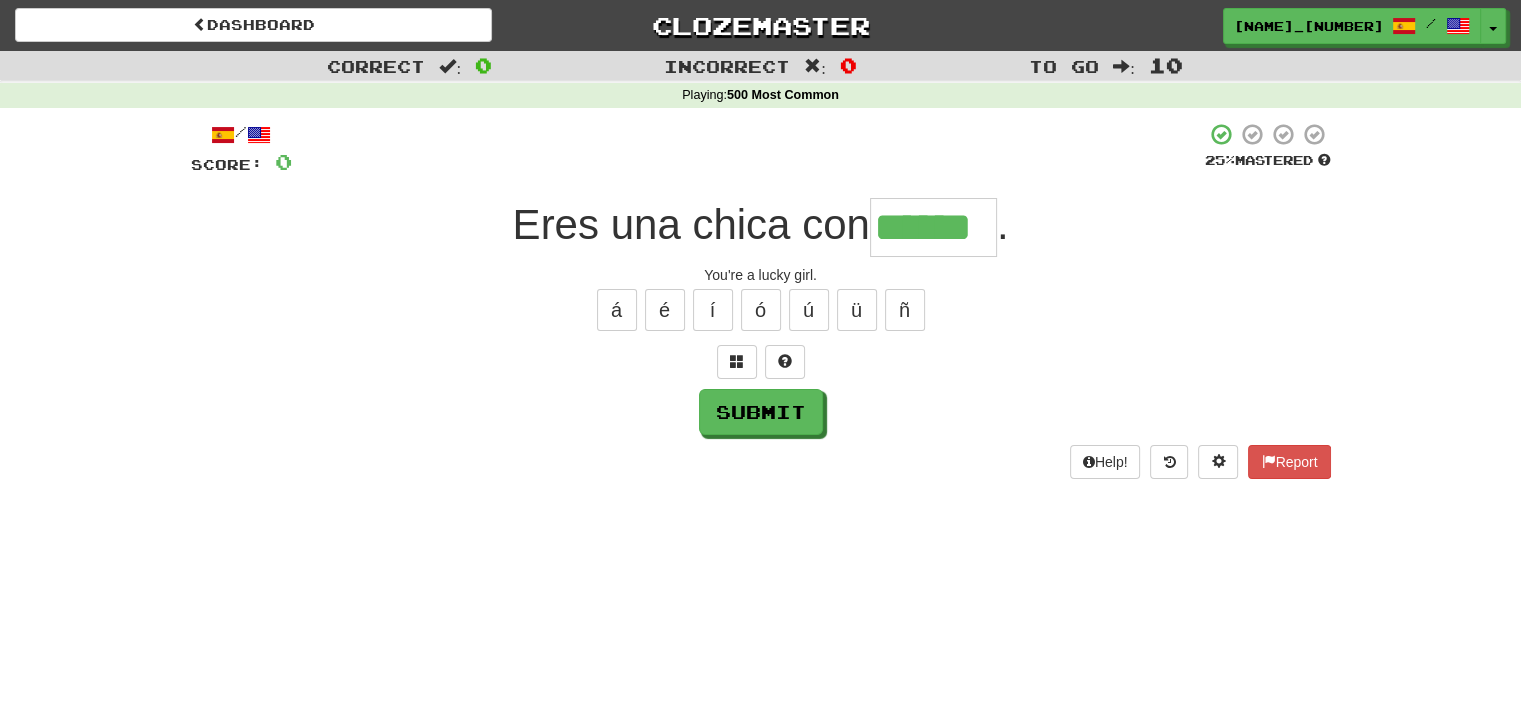 type on "******" 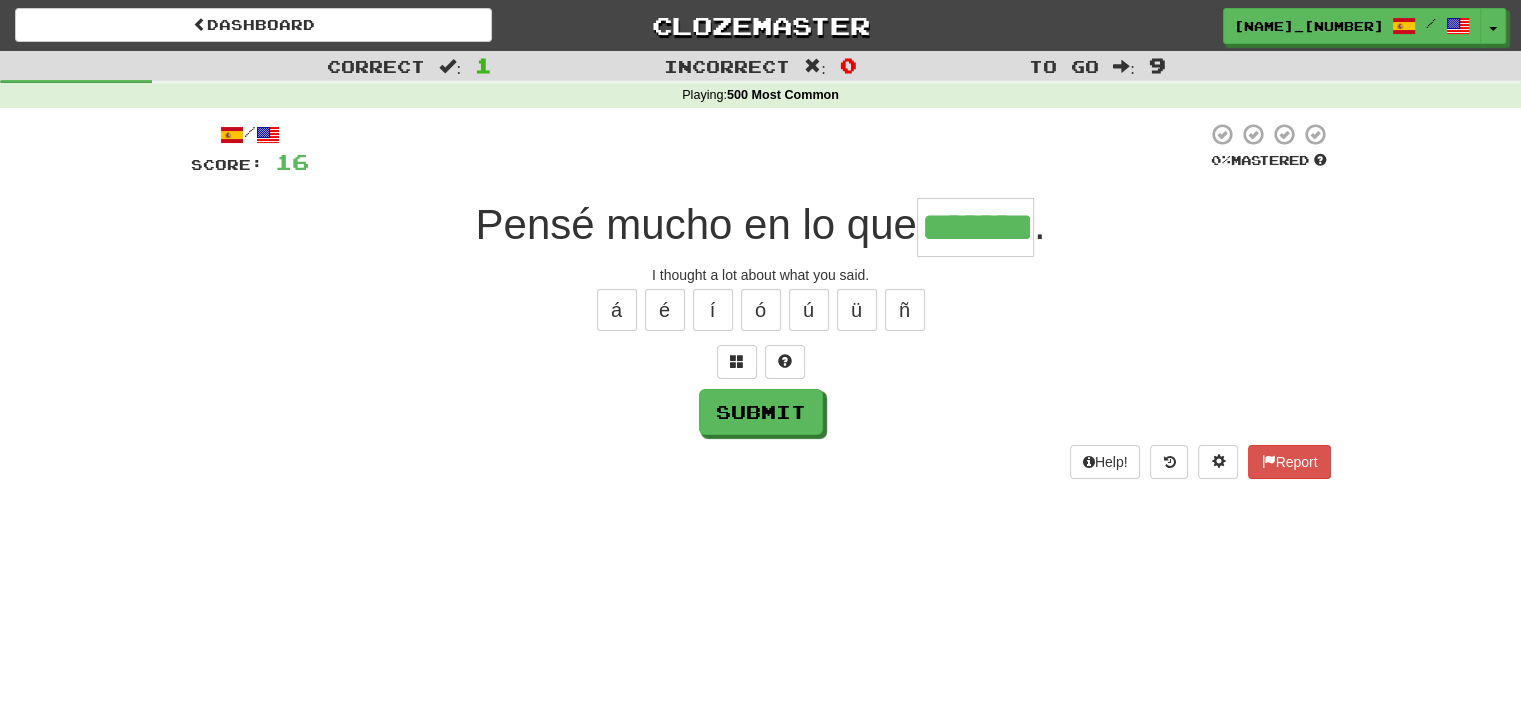 type on "*******" 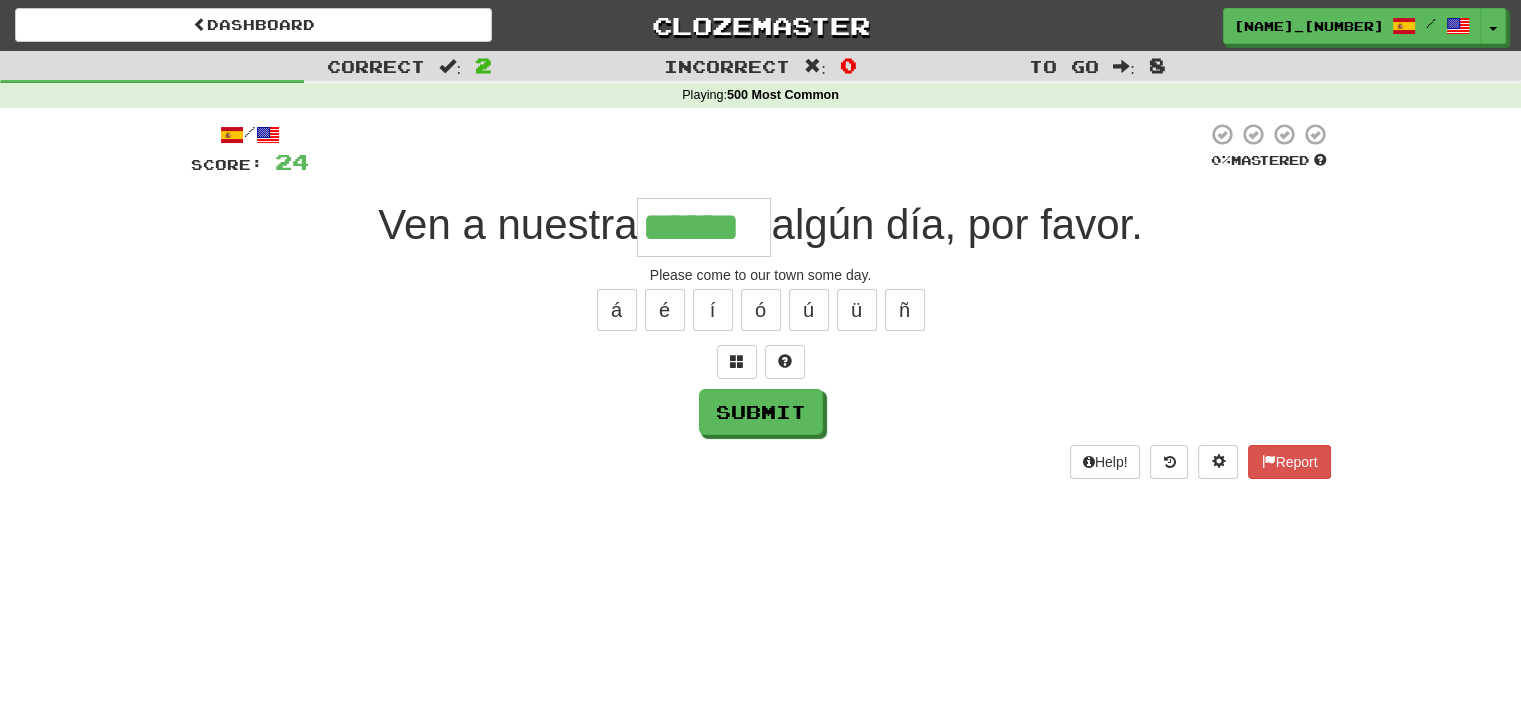 type on "******" 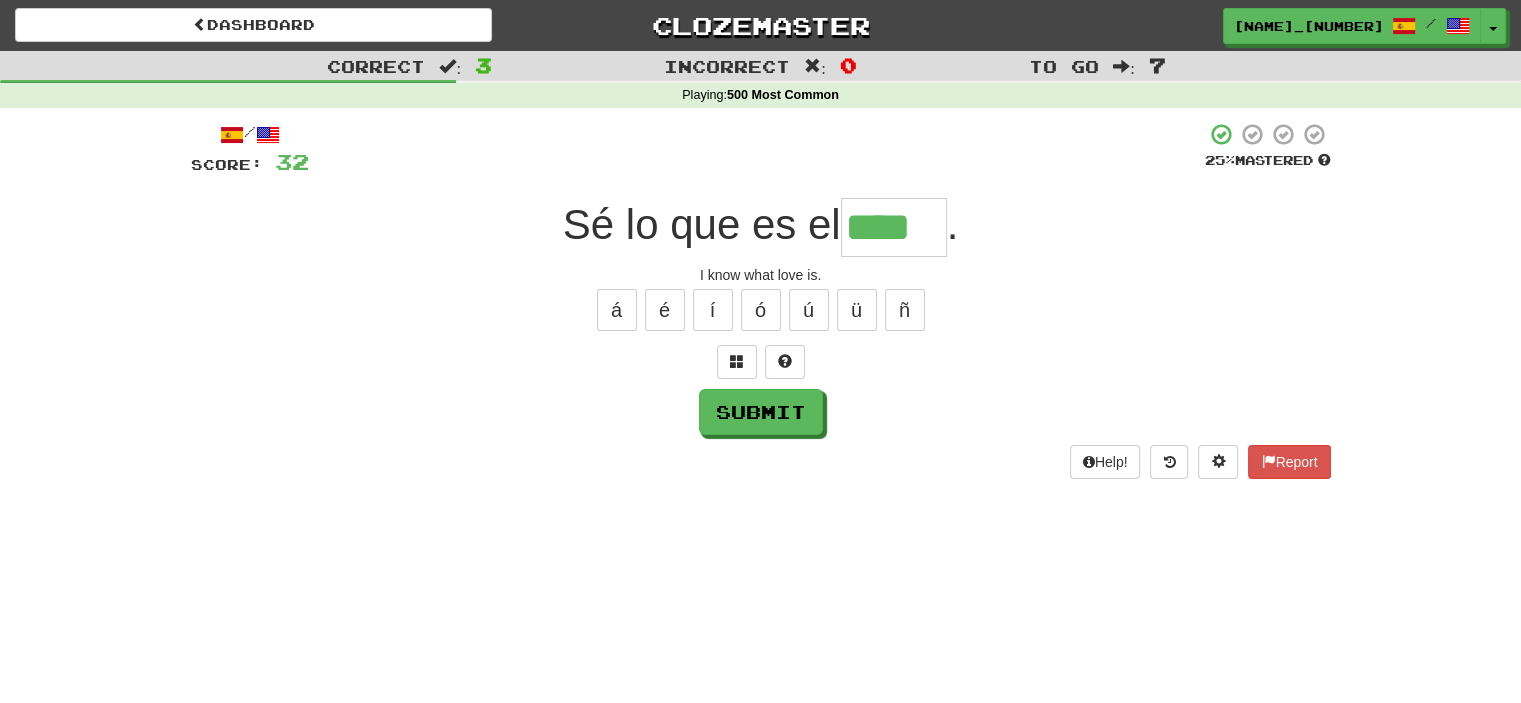 type on "****" 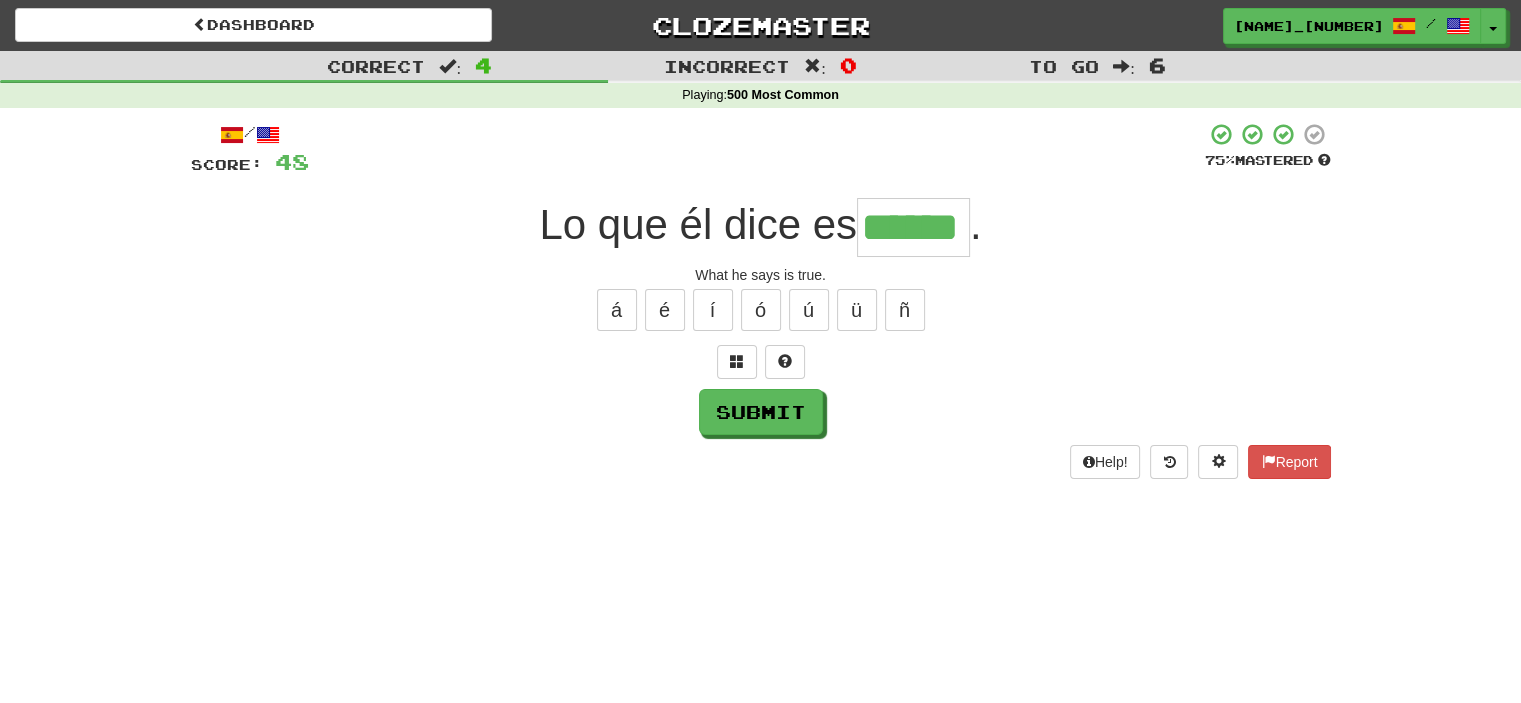 type on "******" 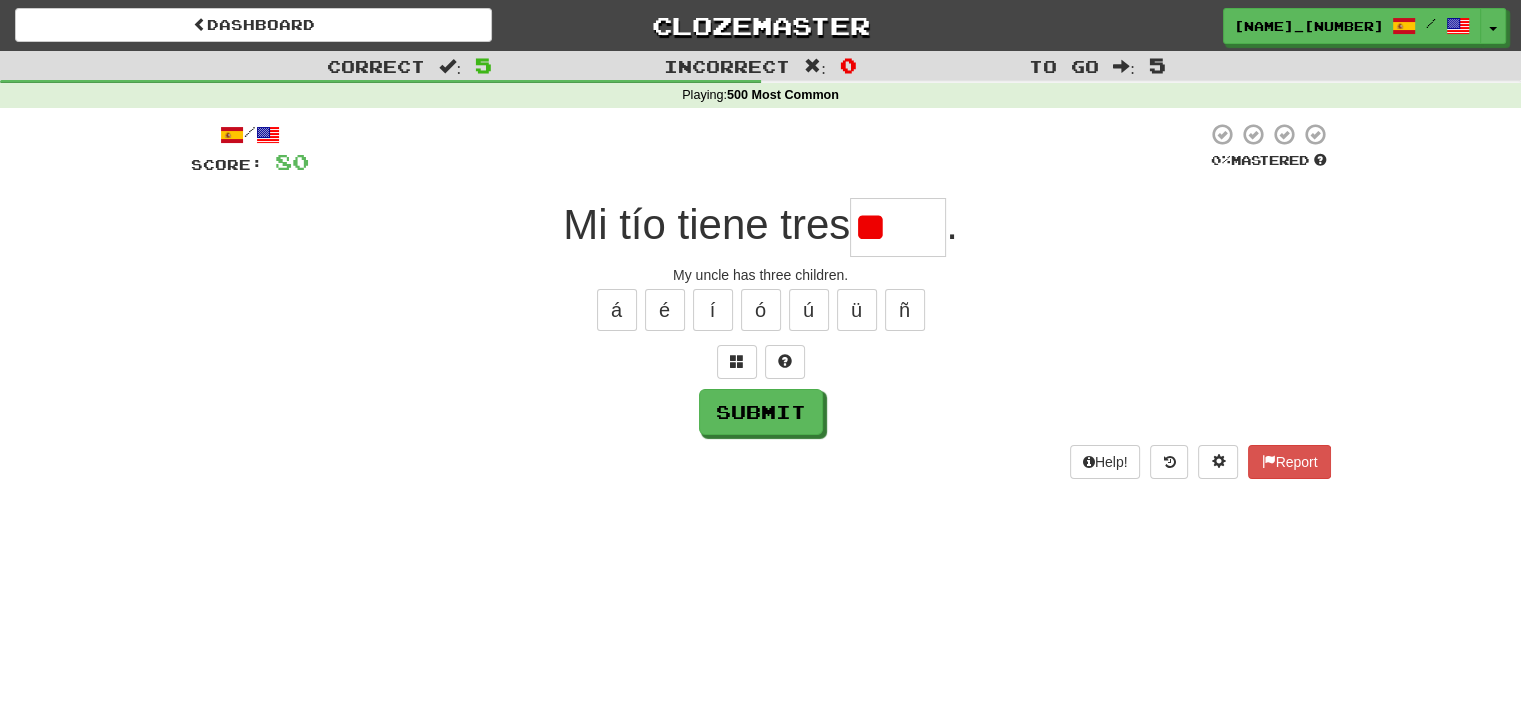 type on "*" 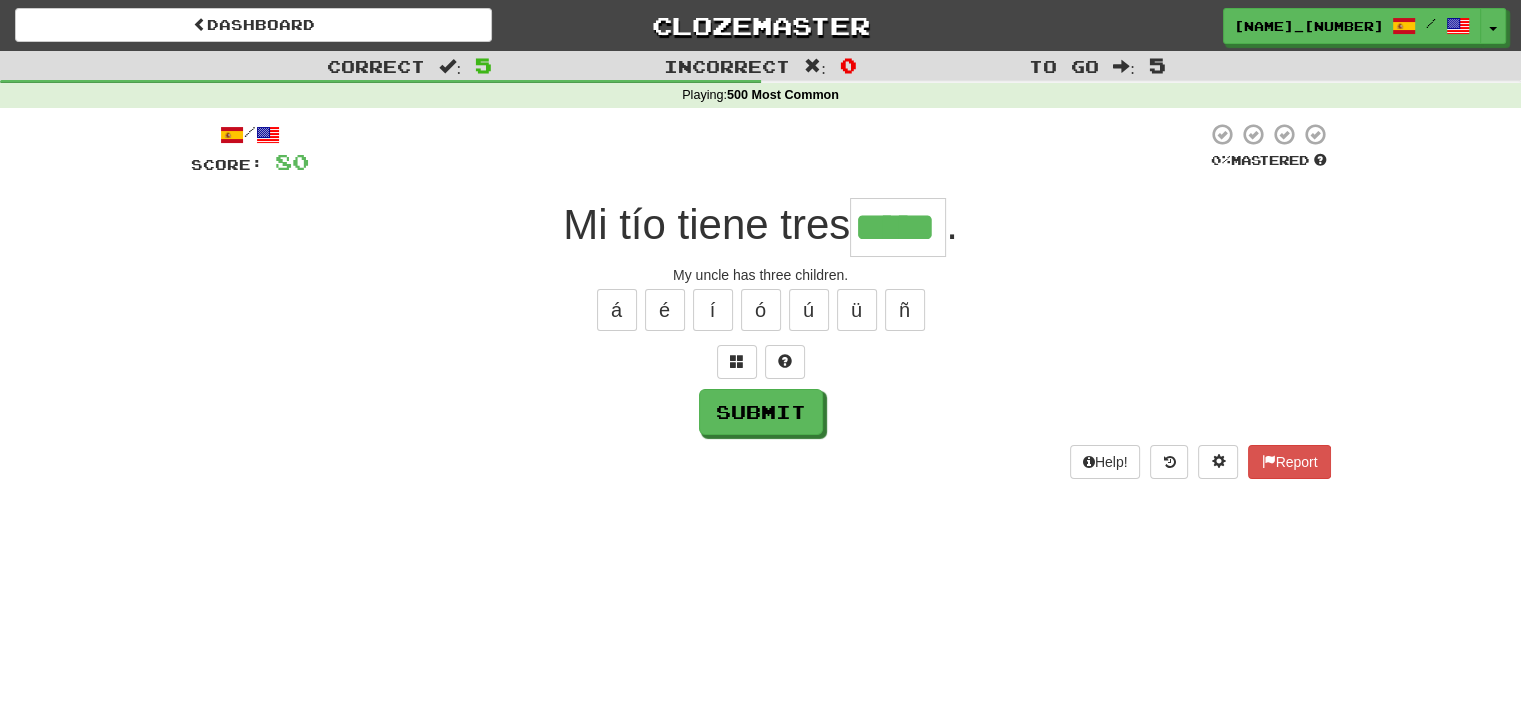 type on "*****" 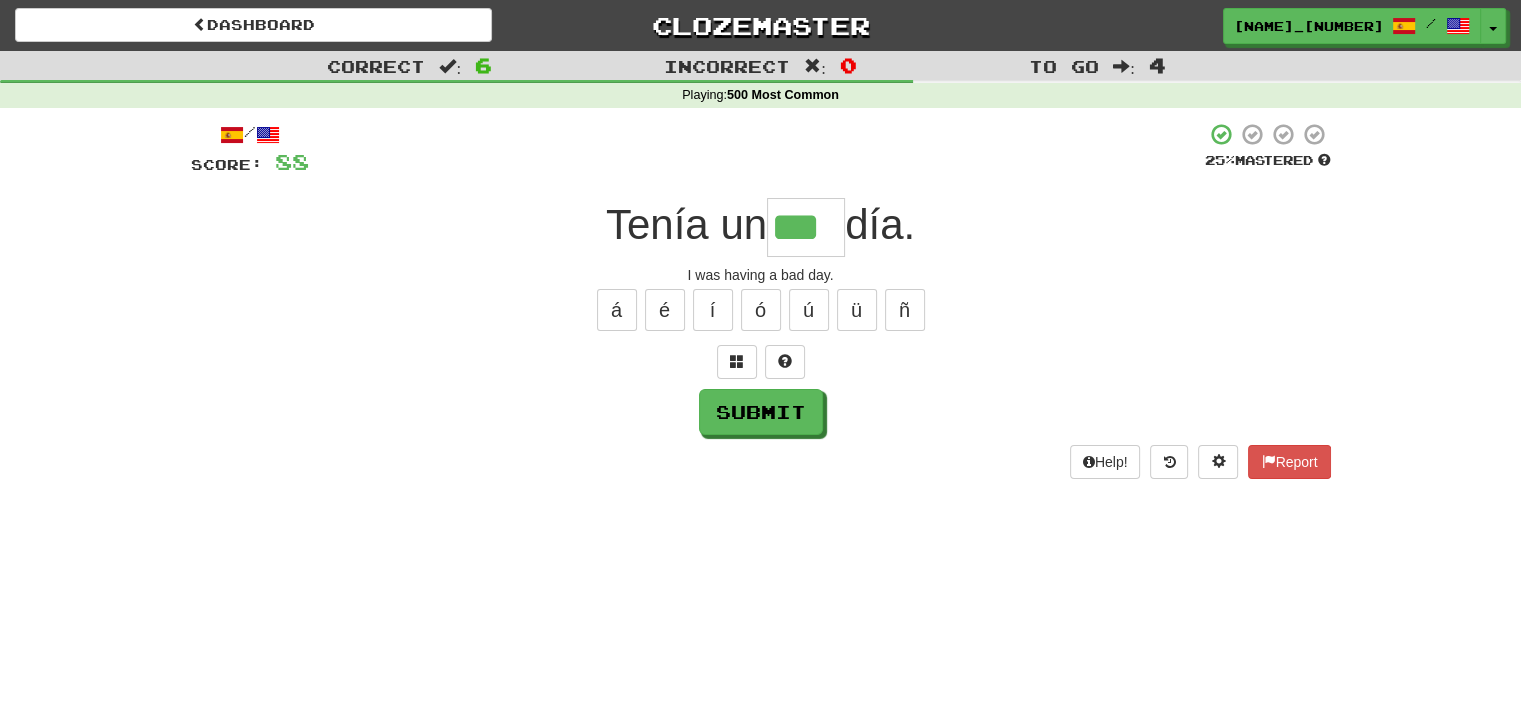 type on "***" 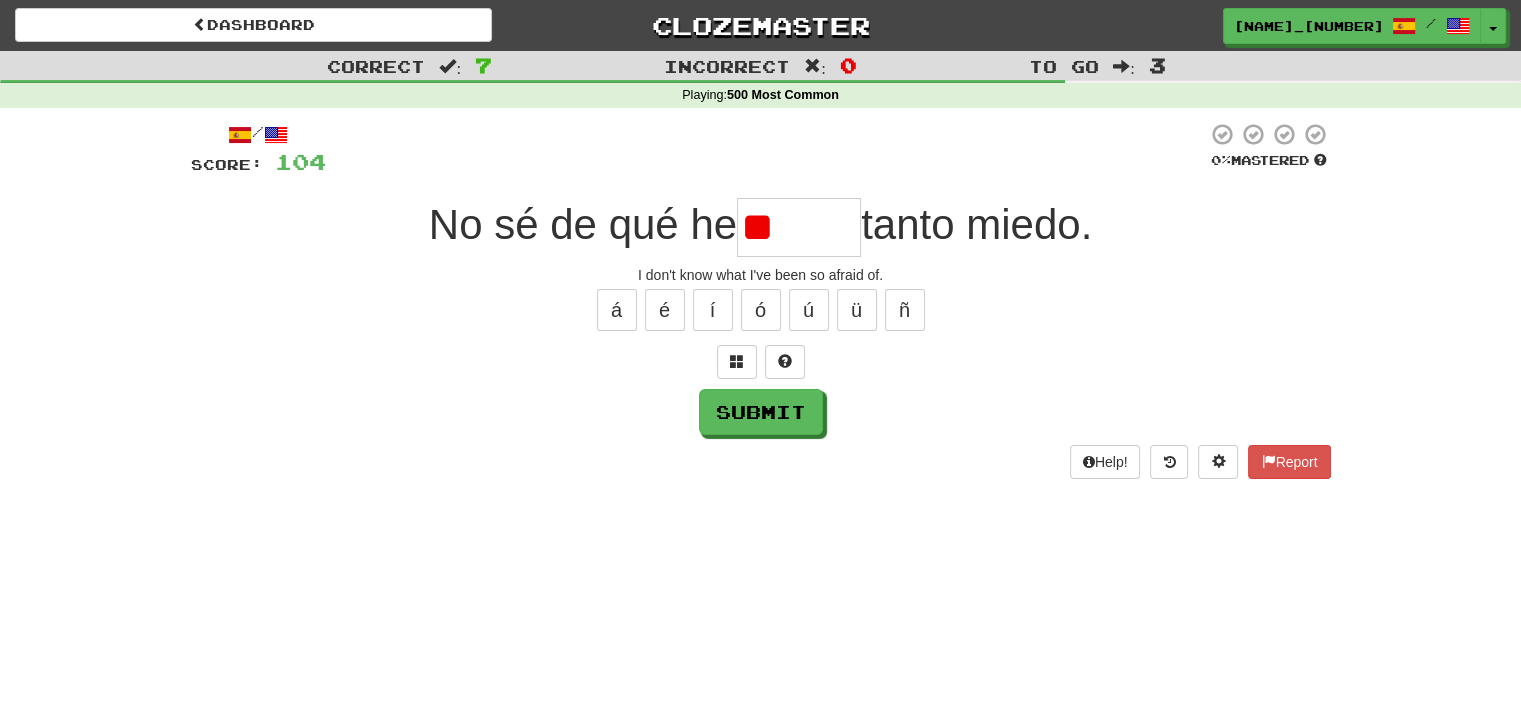 type on "*" 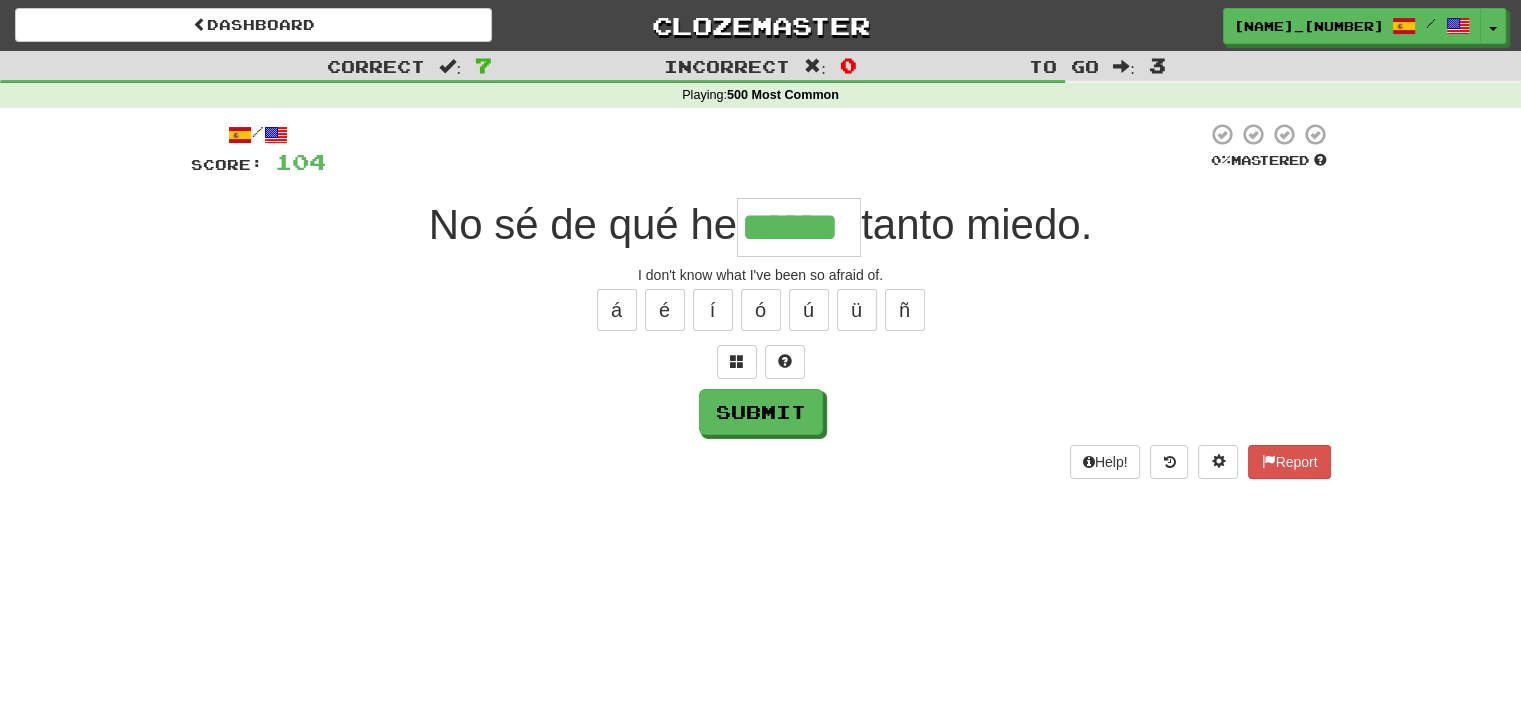 type on "******" 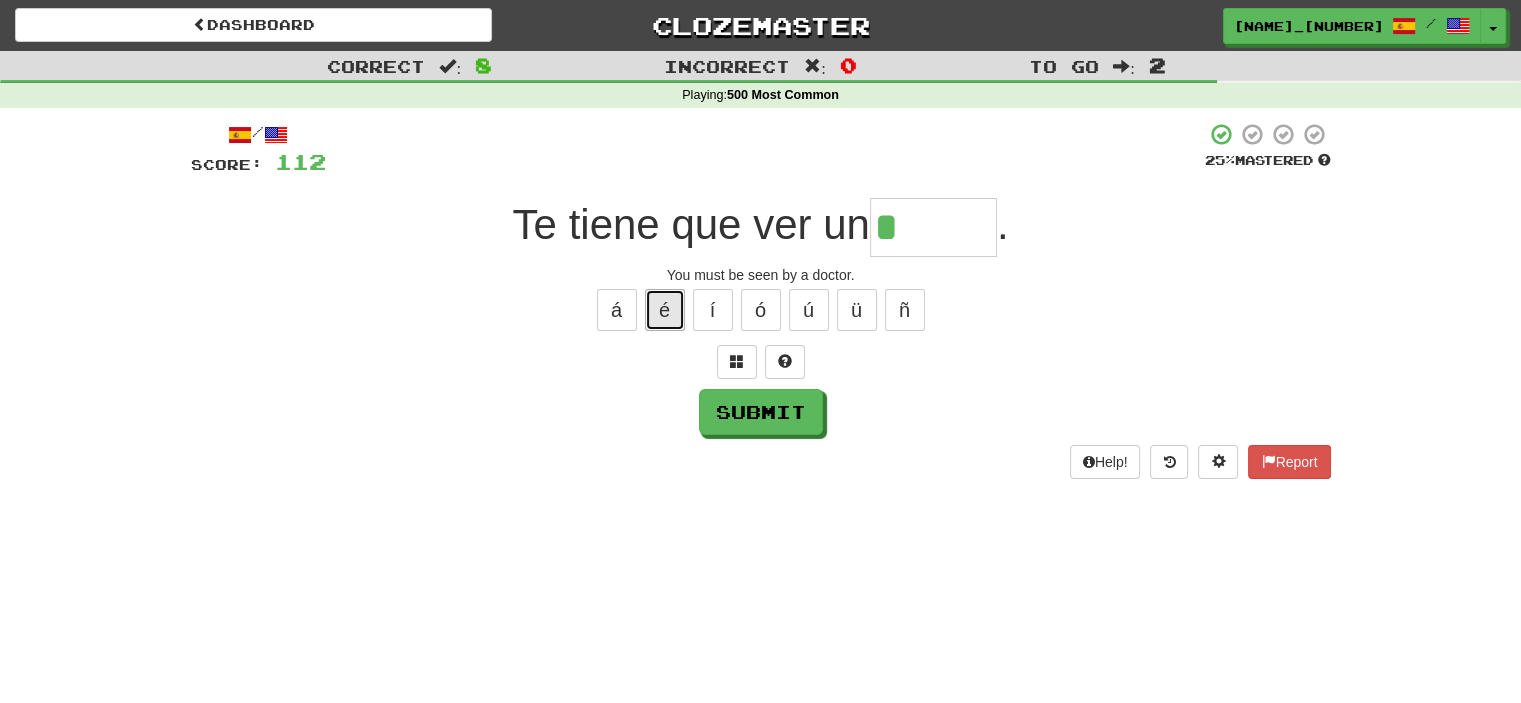 click on "é" at bounding box center [665, 310] 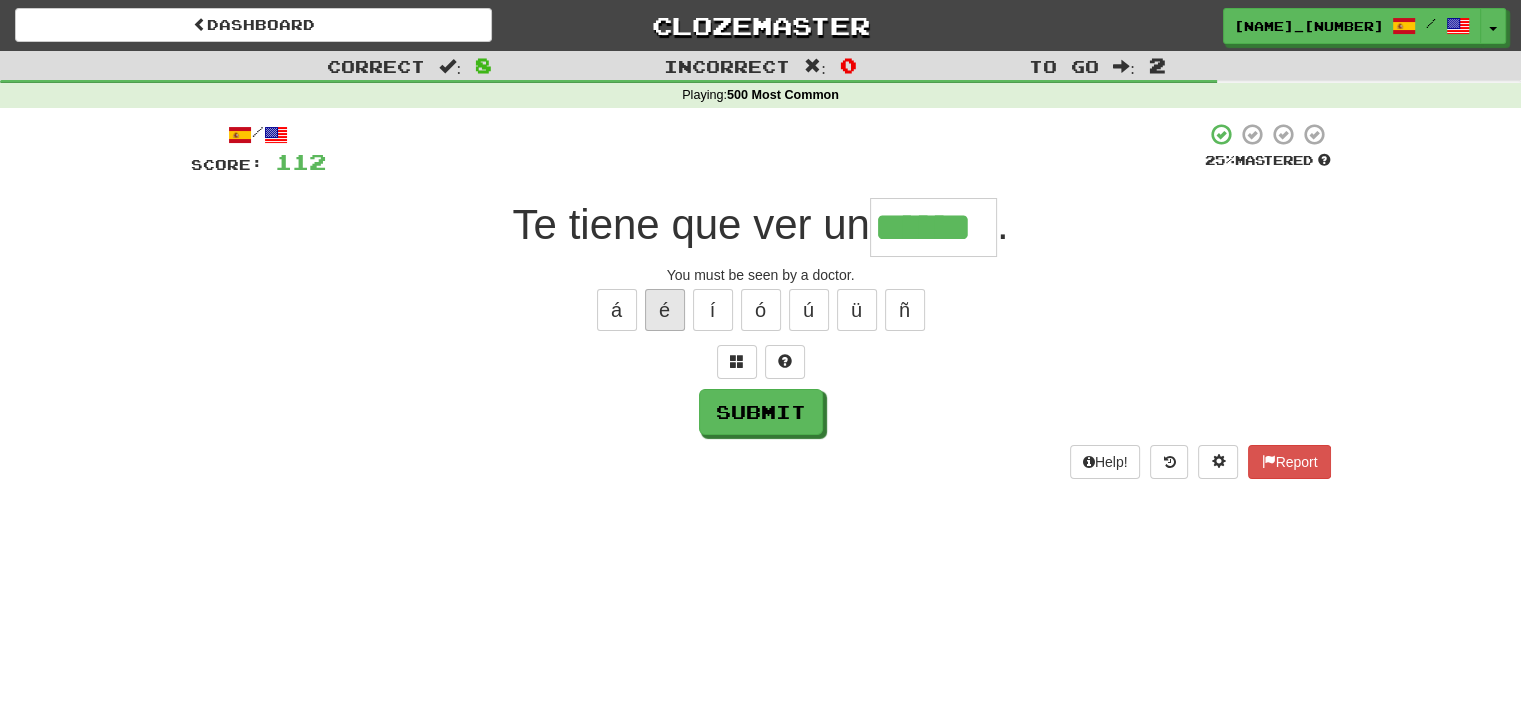 scroll, scrollTop: 0, scrollLeft: 16, axis: horizontal 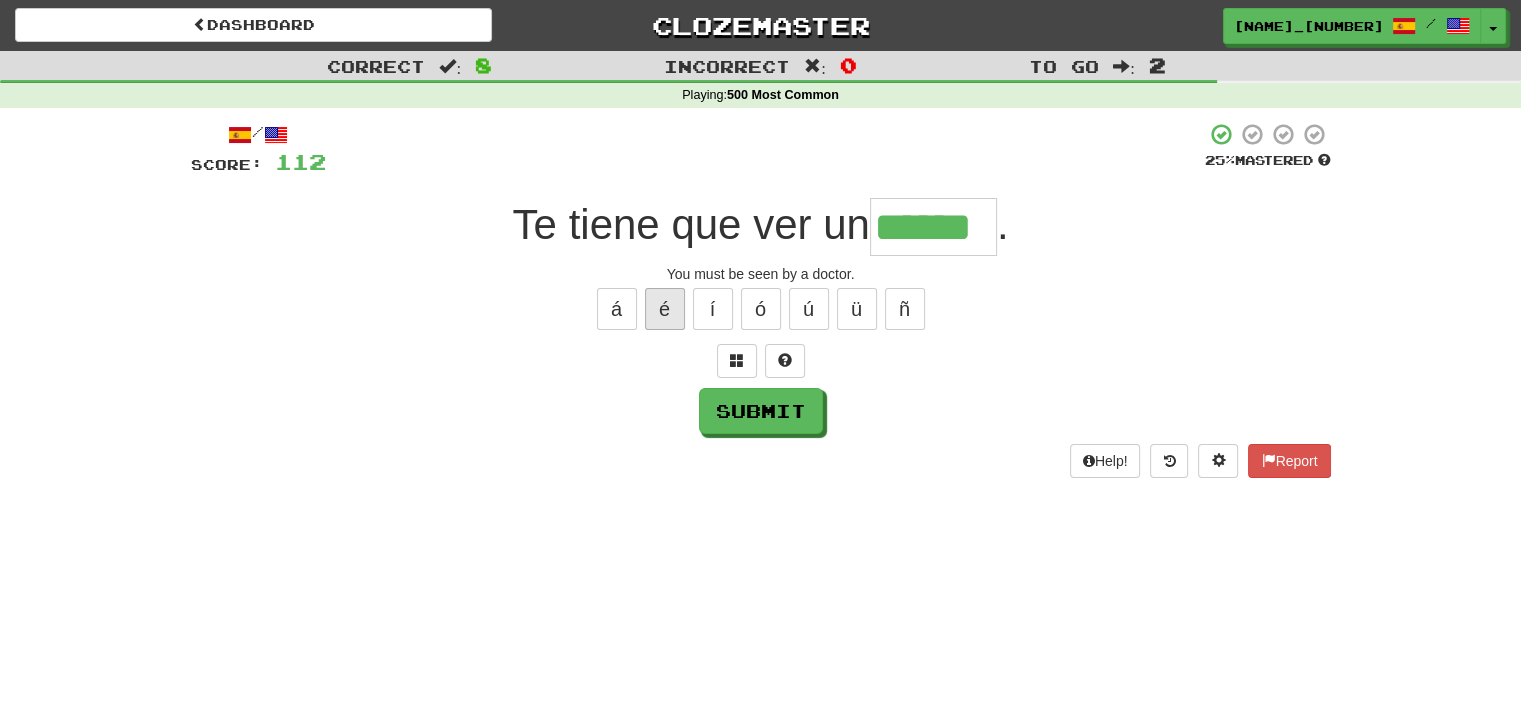 type on "******" 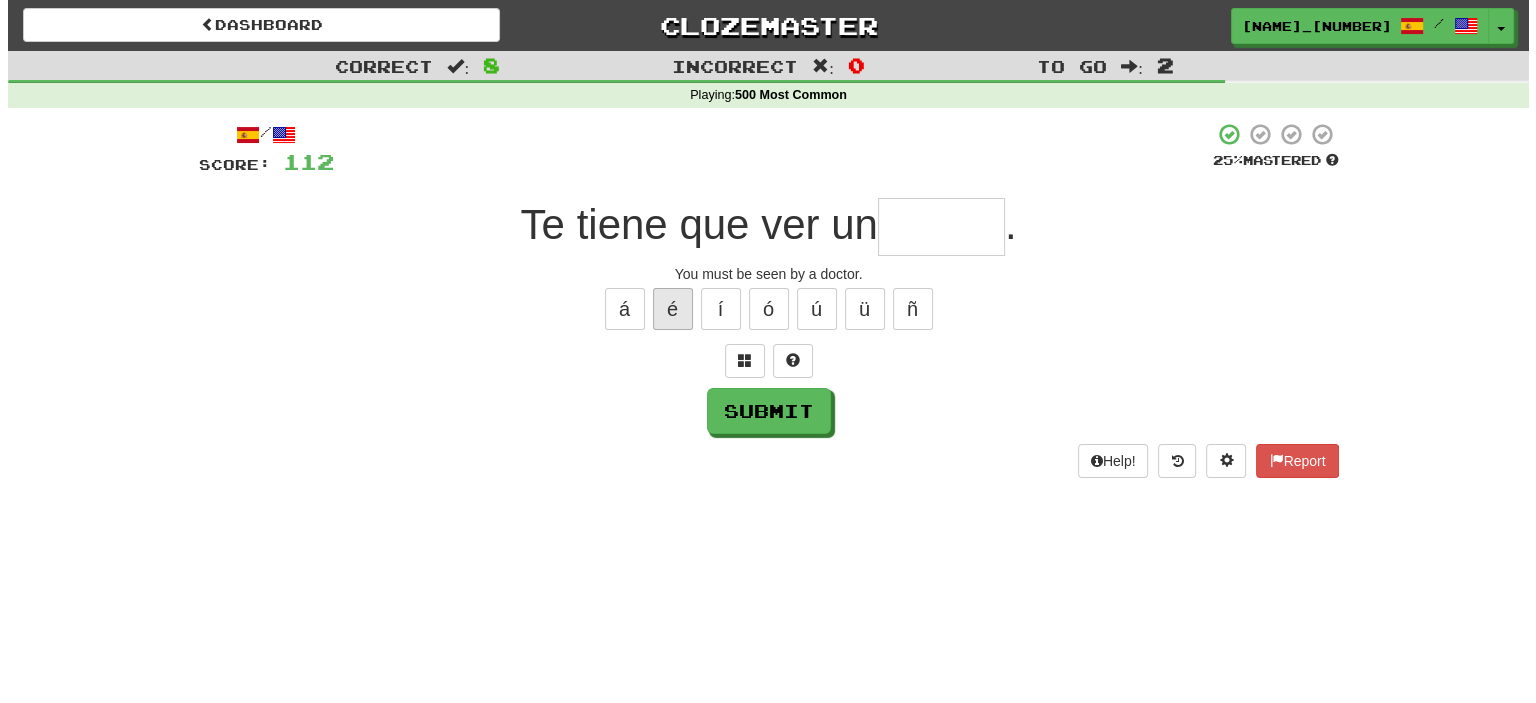 scroll, scrollTop: 0, scrollLeft: 0, axis: both 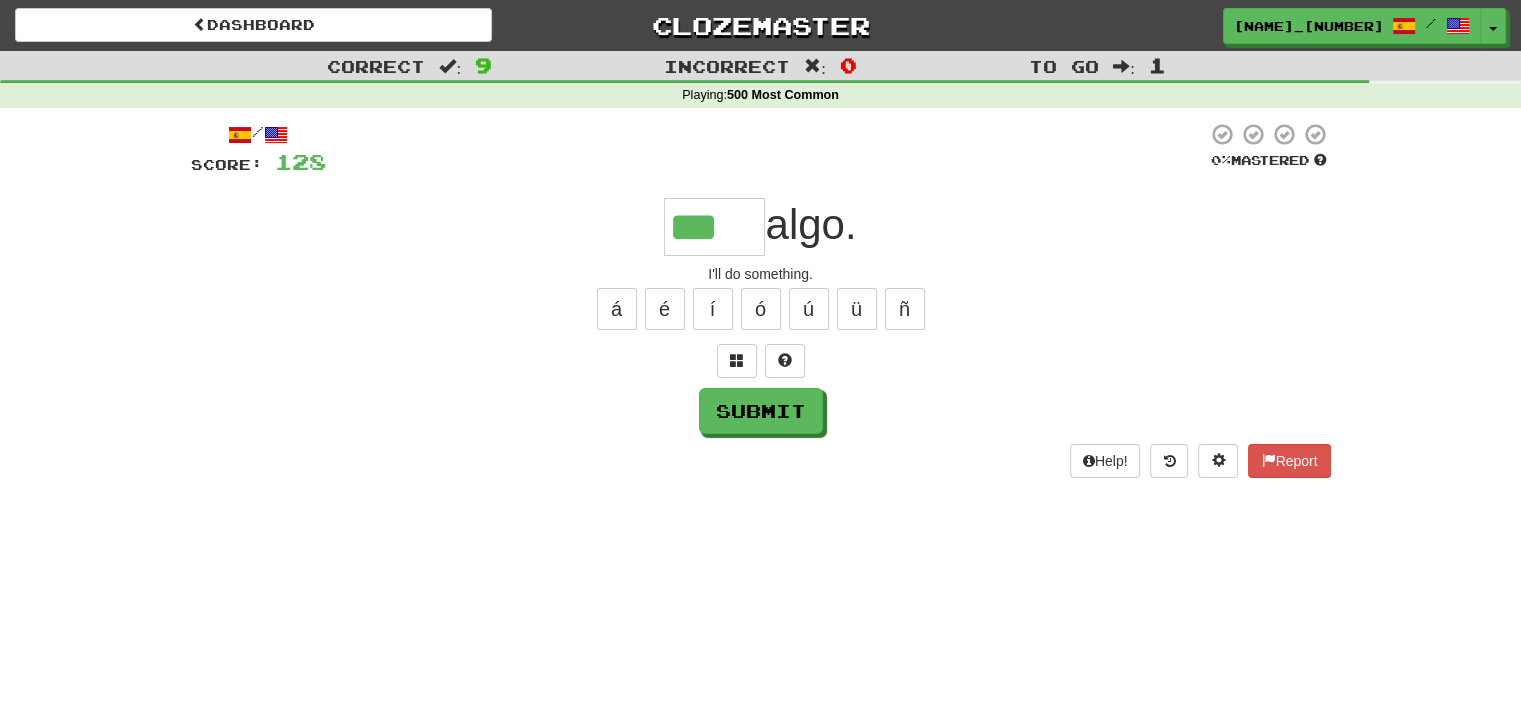 click on "I'll do something." at bounding box center (761, 274) 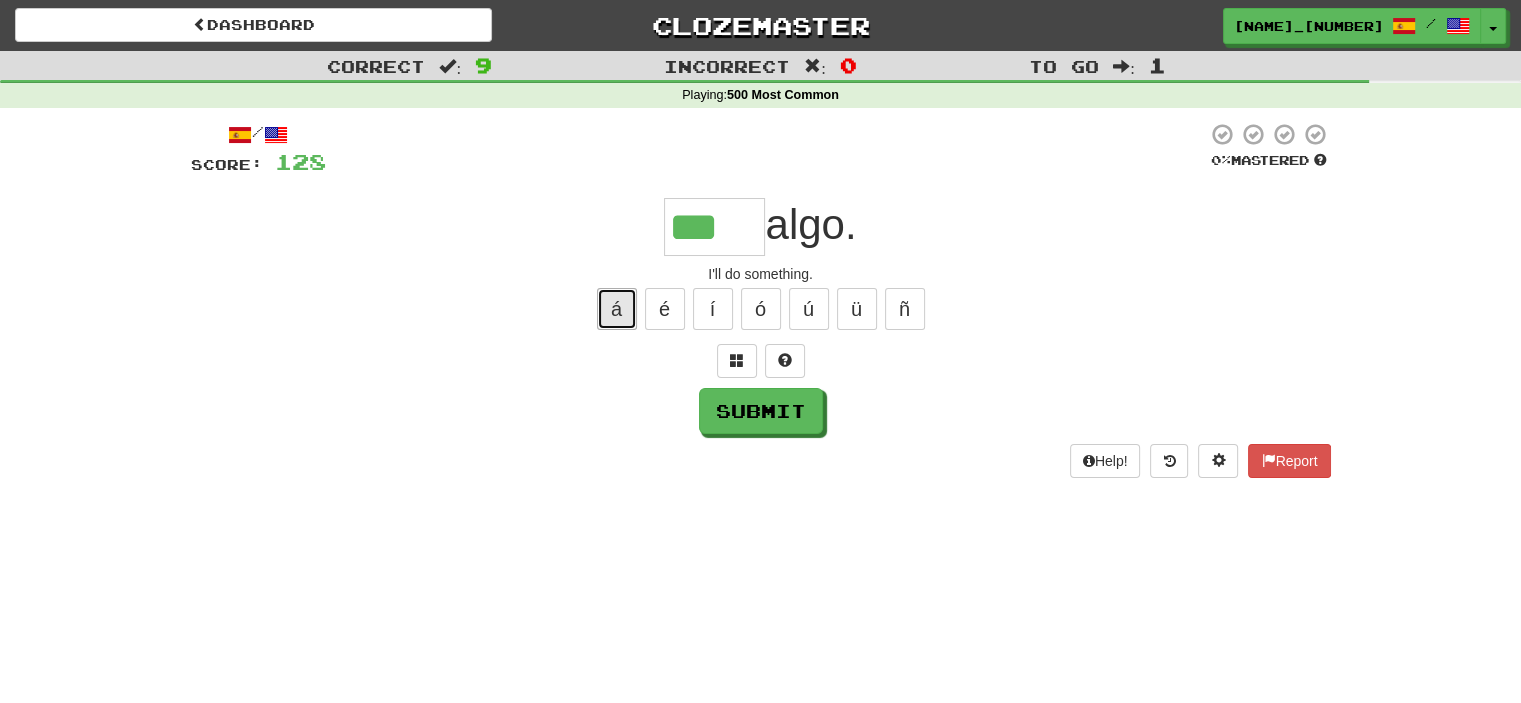 click on "á" at bounding box center (617, 309) 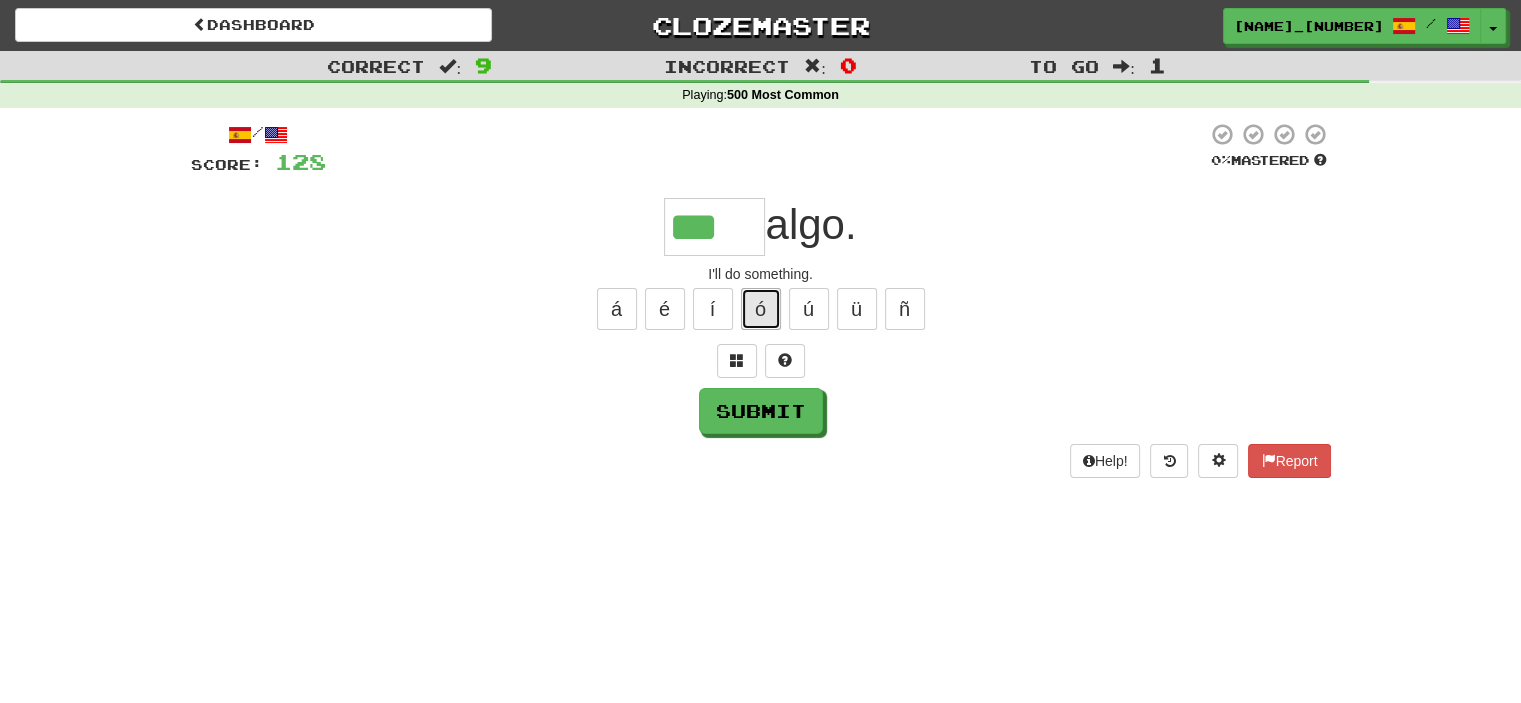 click on "ó" at bounding box center [761, 309] 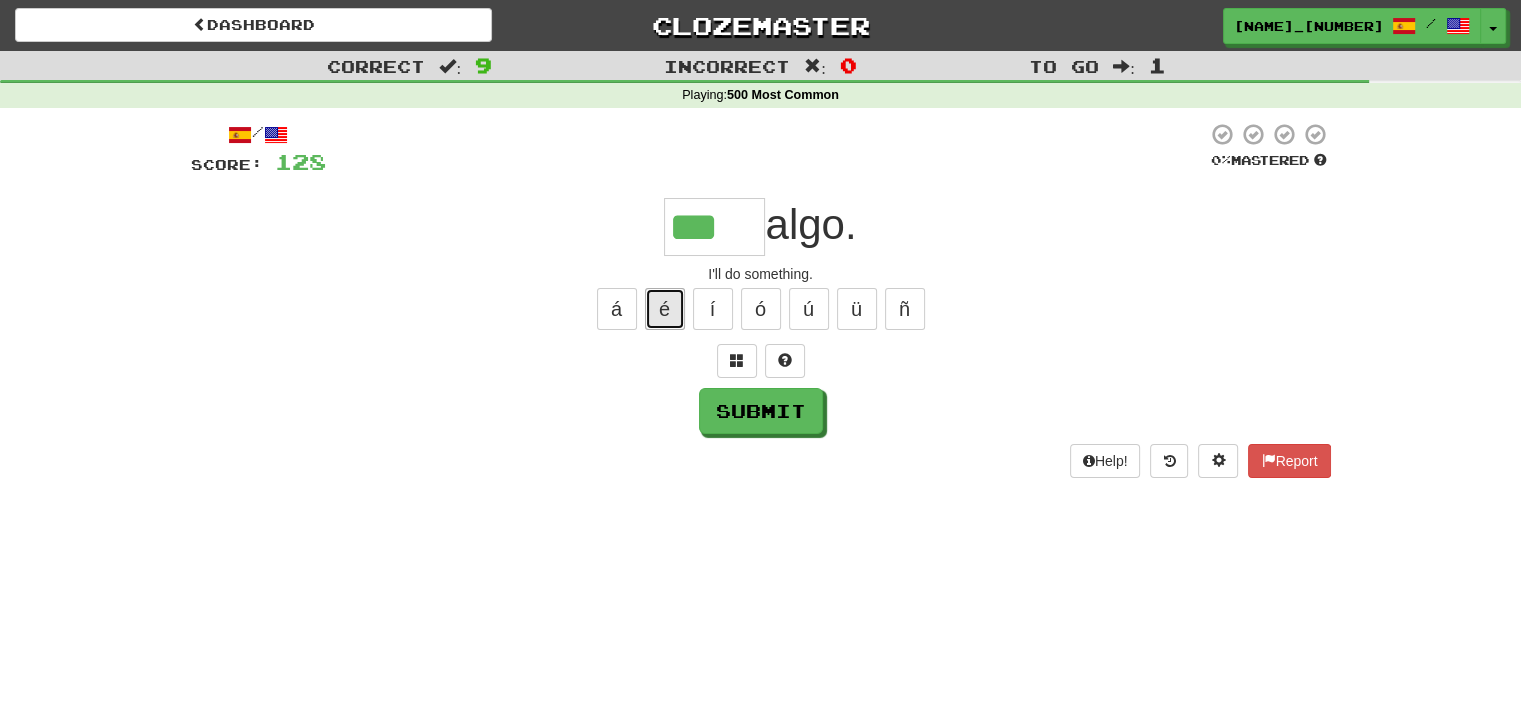 click on "é" at bounding box center [665, 309] 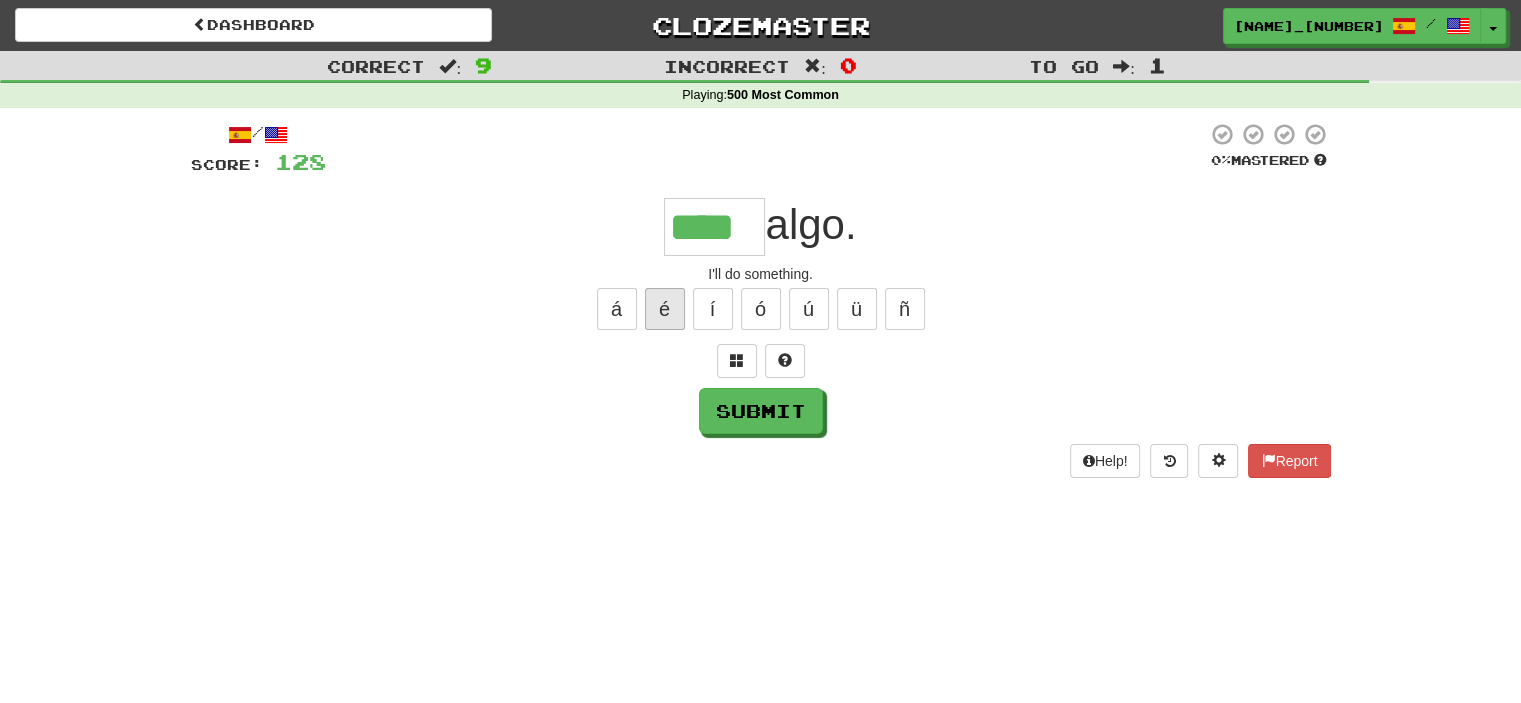 type on "****" 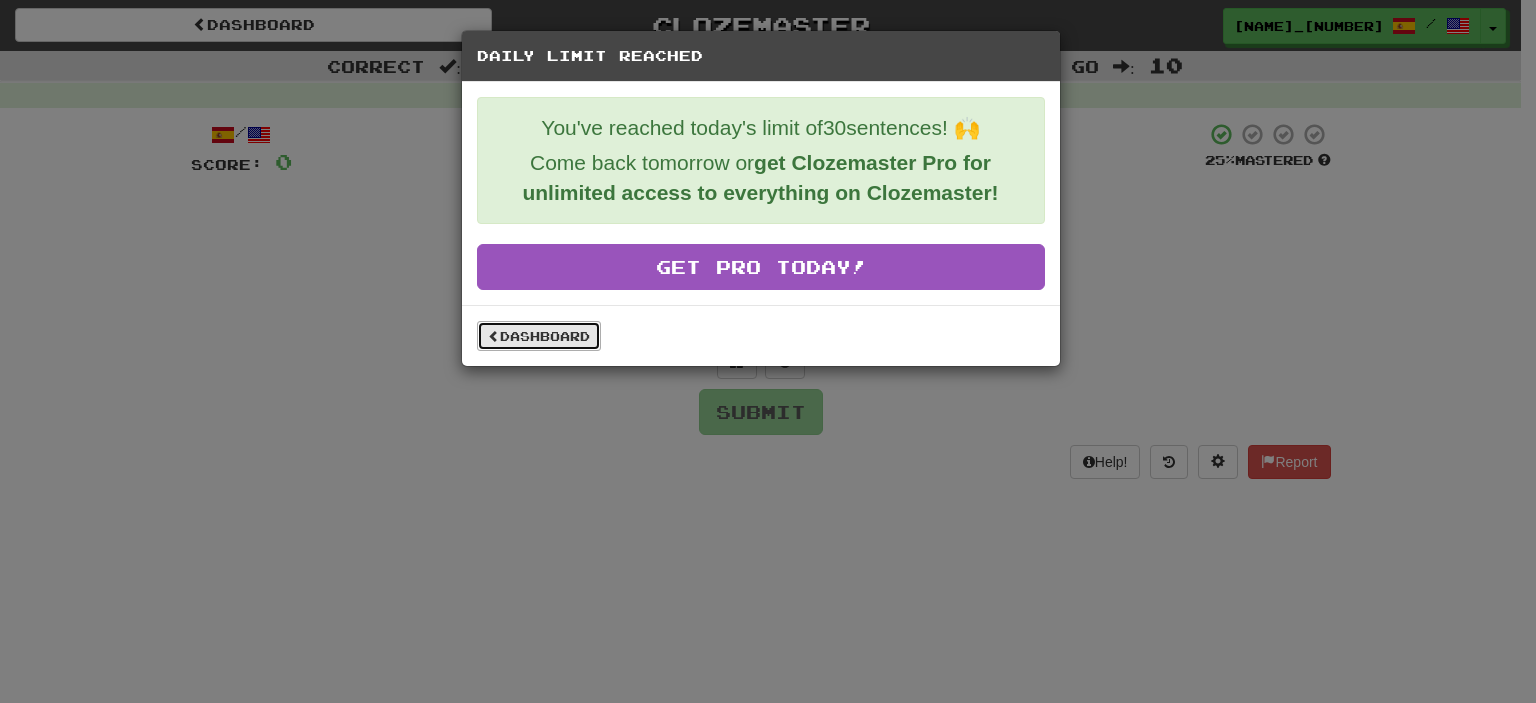 click on "Dashboard" at bounding box center [539, 336] 